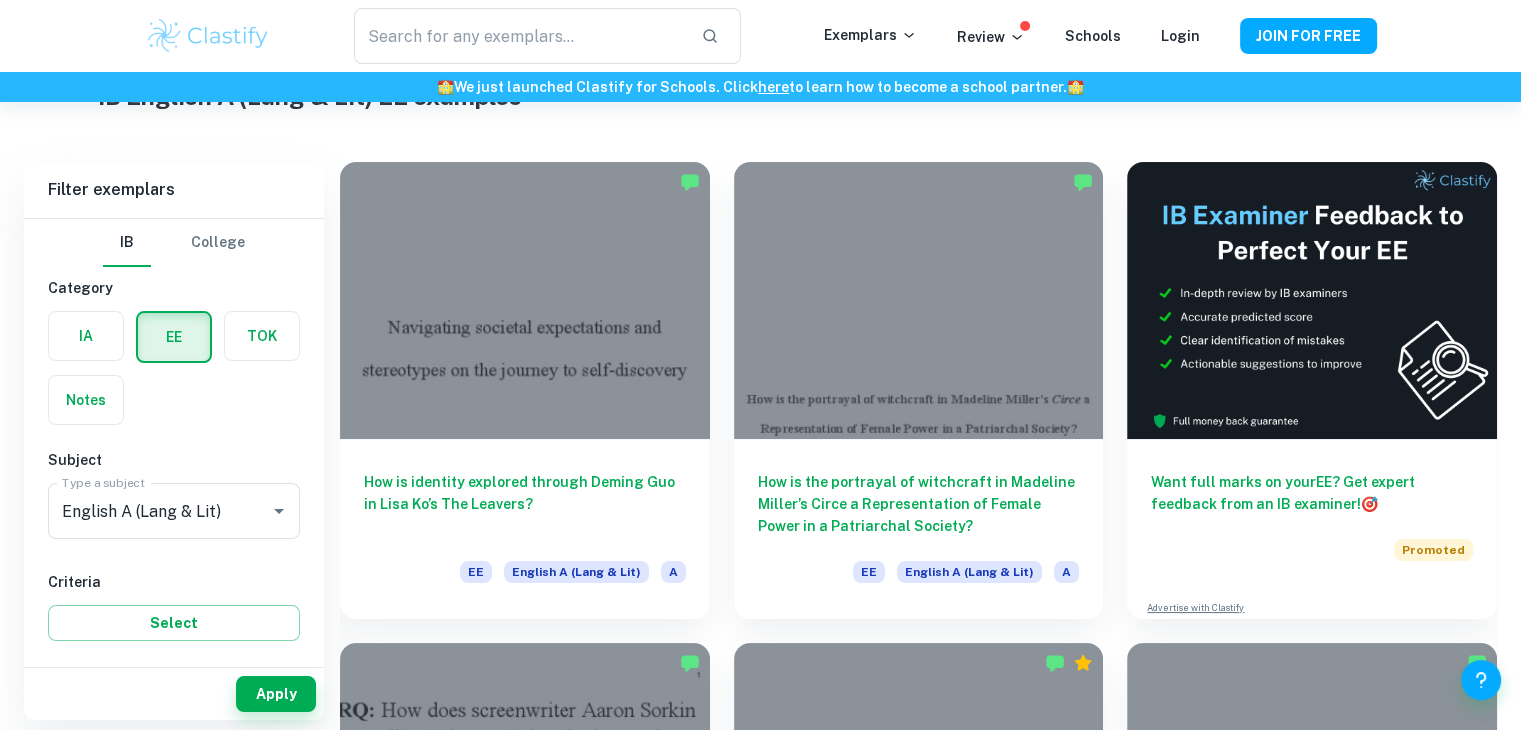scroll, scrollTop: 92, scrollLeft: 0, axis: vertical 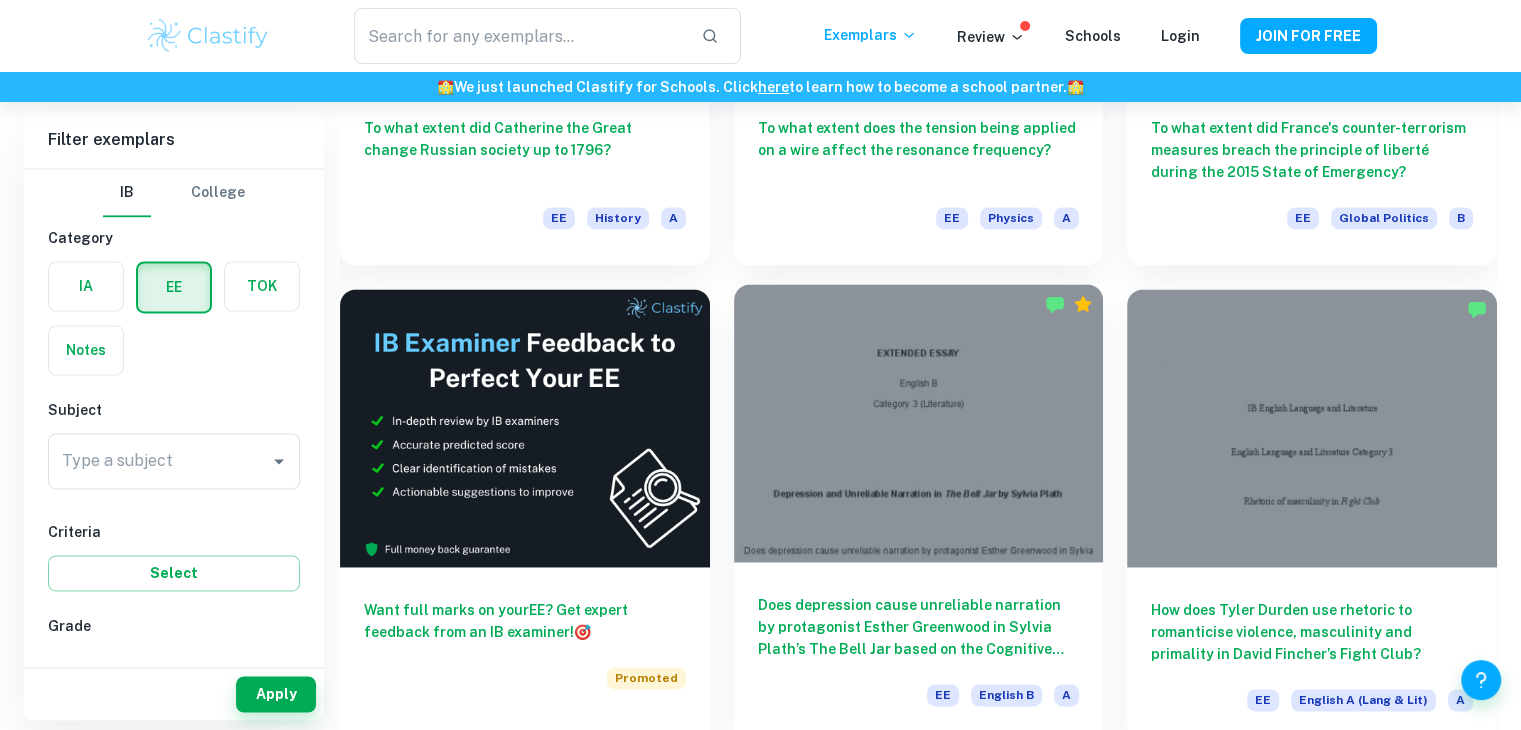 click on "Does depression cause unreliable narration by protagonist Esther Greenwood in Sylvia Plath’s The Bell Jar based on the Cognitive Theory of Depression?" at bounding box center (919, 627) 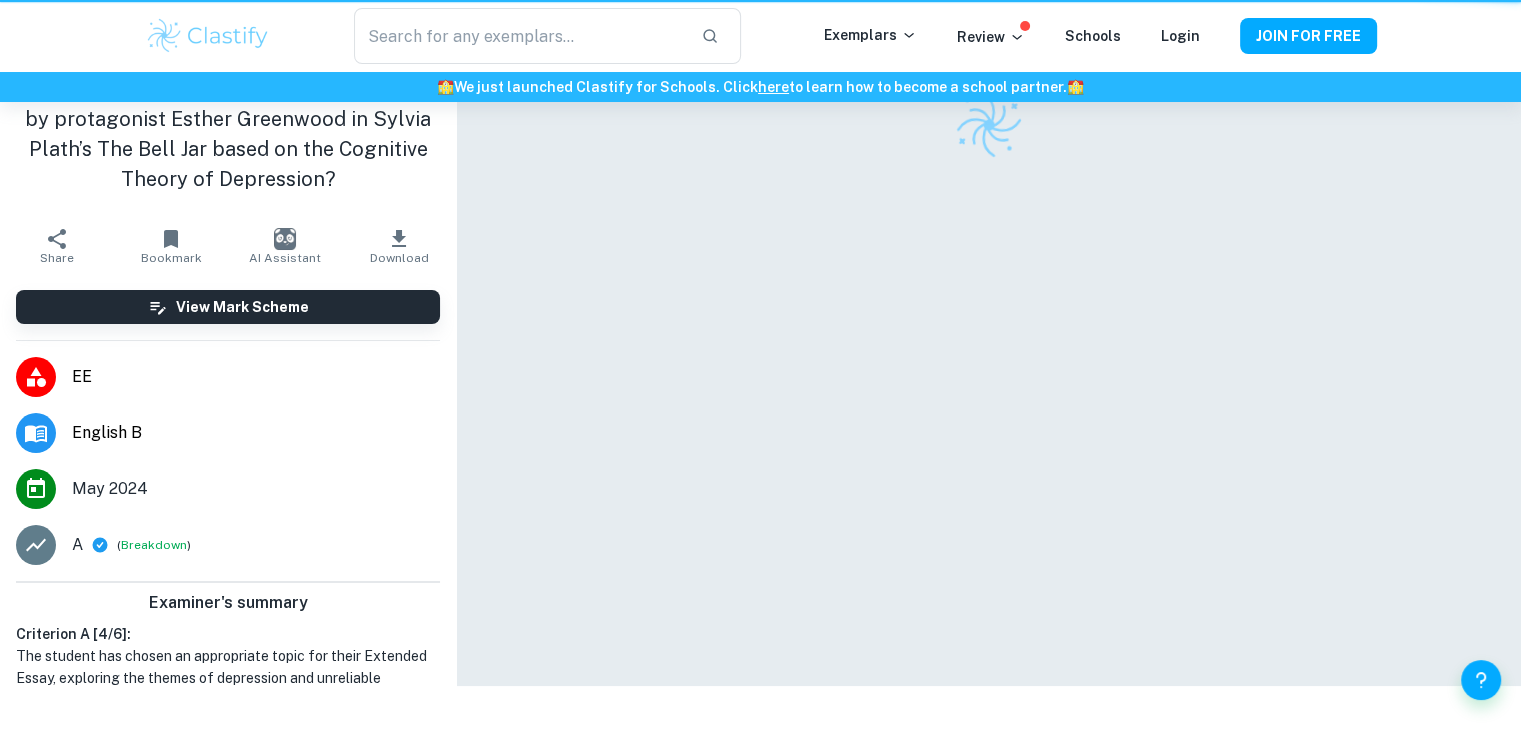 scroll, scrollTop: 0, scrollLeft: 0, axis: both 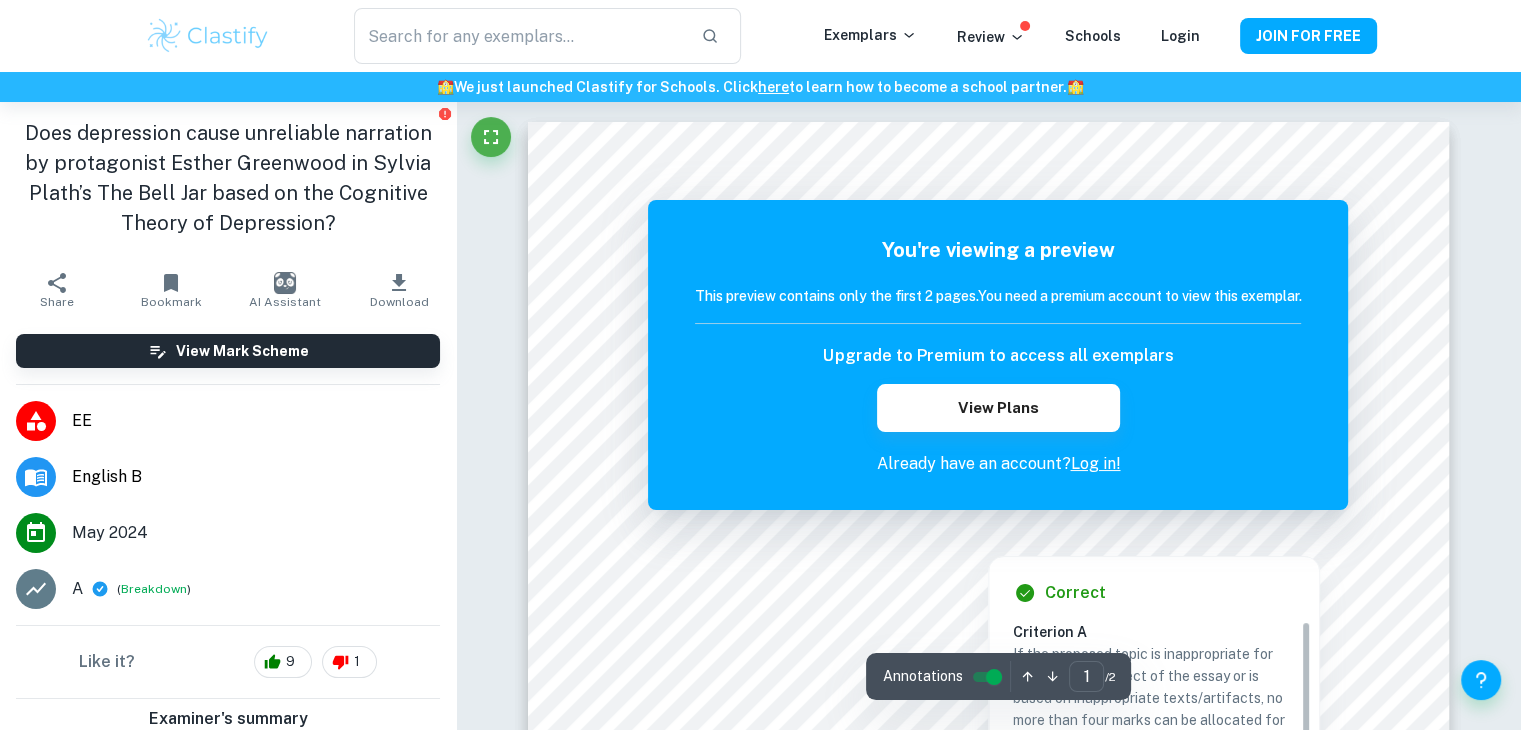click at bounding box center (988, 541) 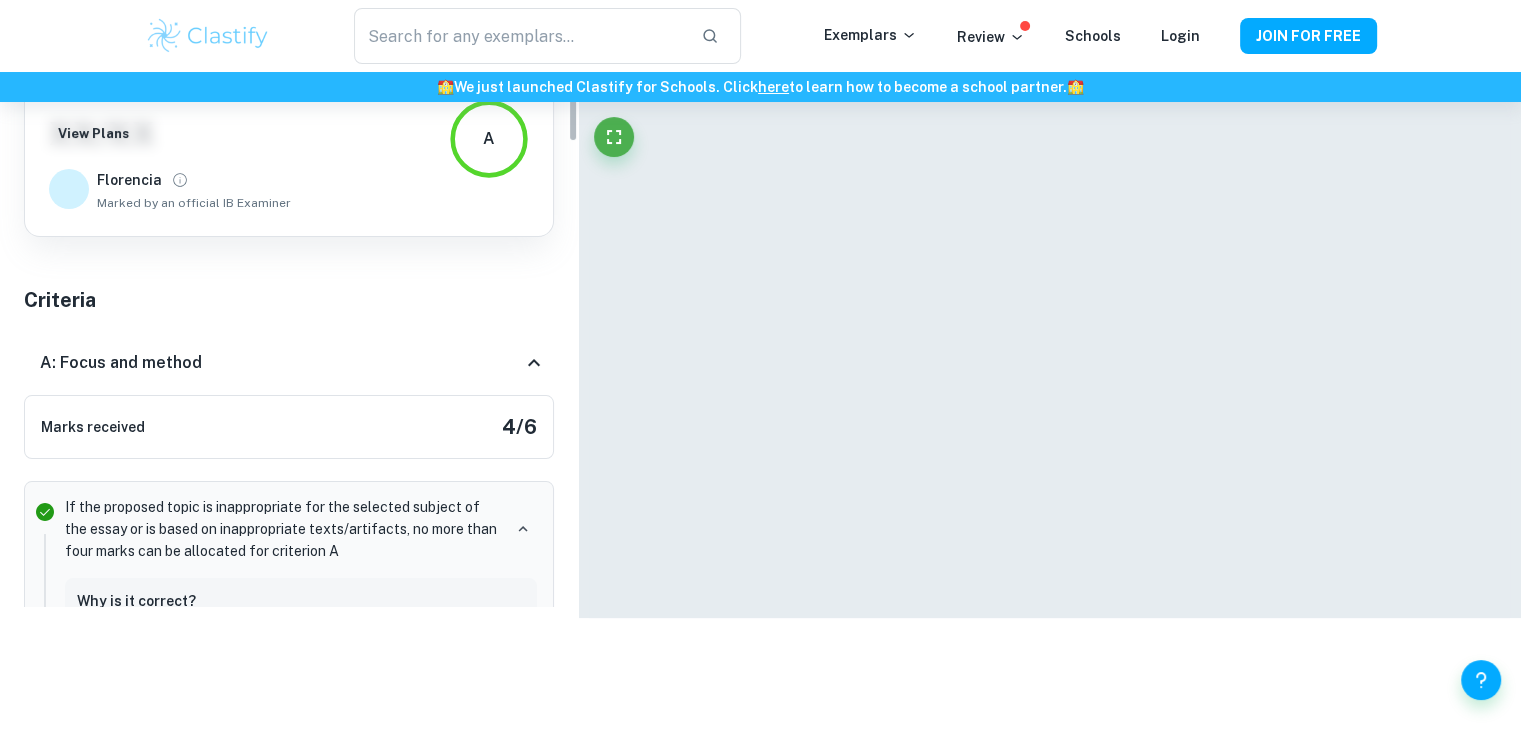 scroll, scrollTop: 176, scrollLeft: 0, axis: vertical 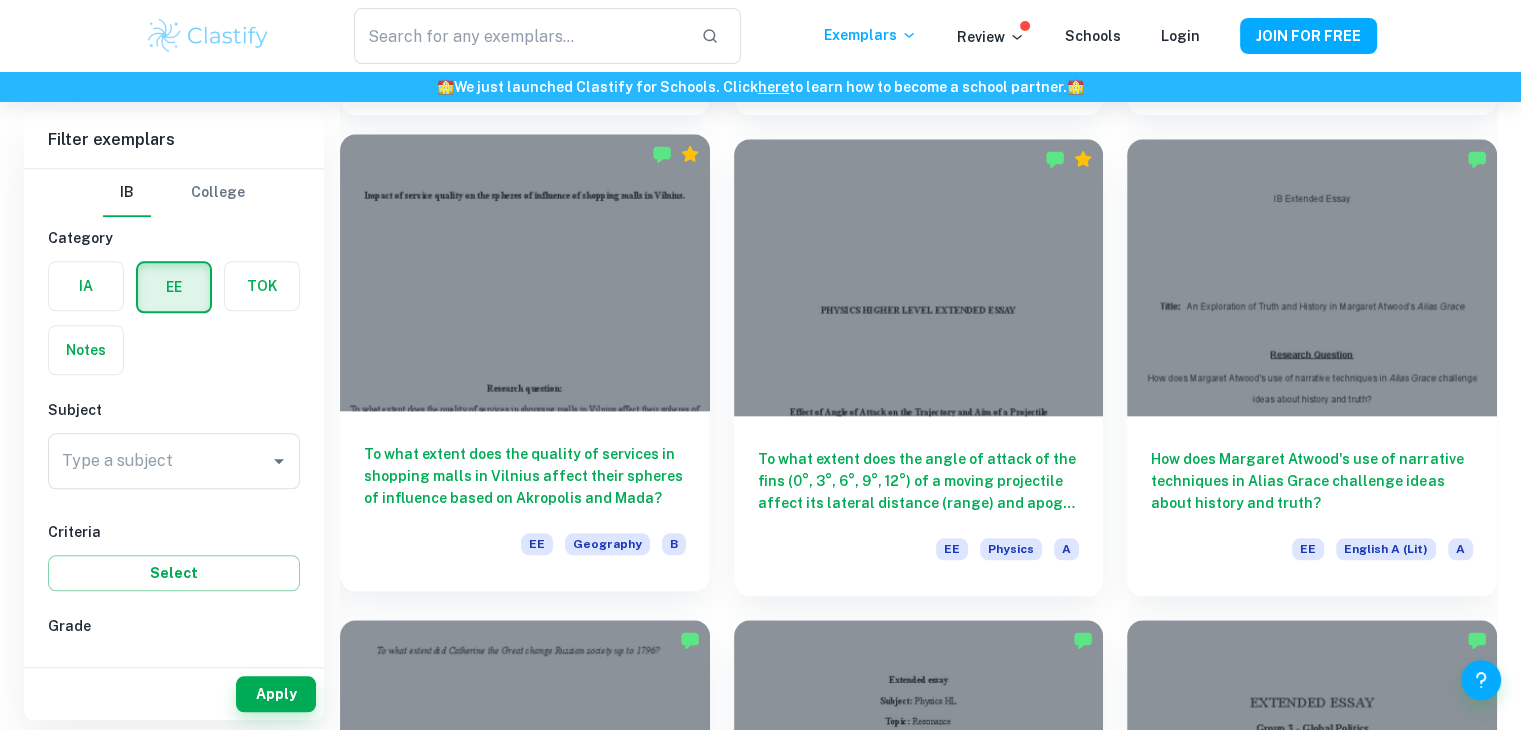 click at bounding box center (525, 272) 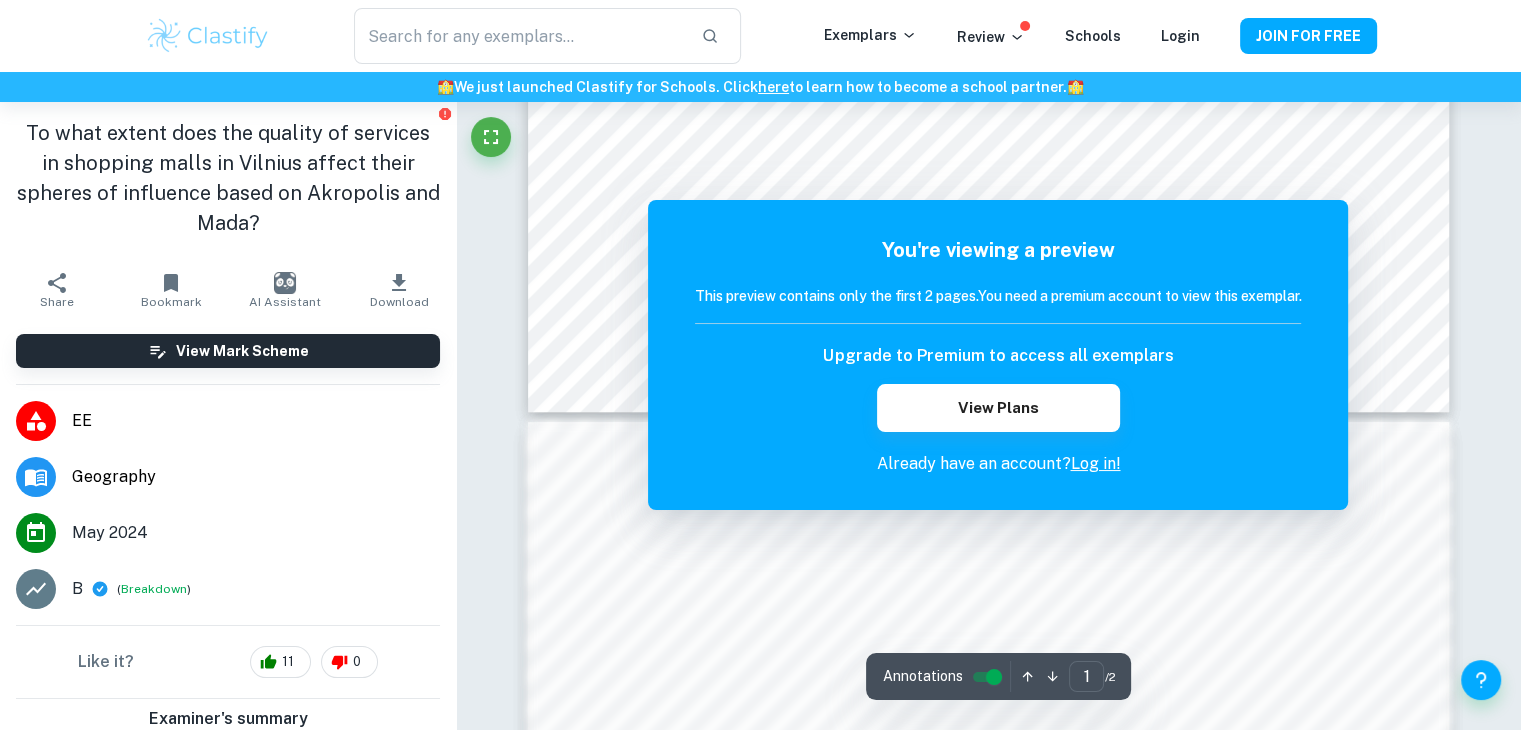 scroll, scrollTop: 980, scrollLeft: 0, axis: vertical 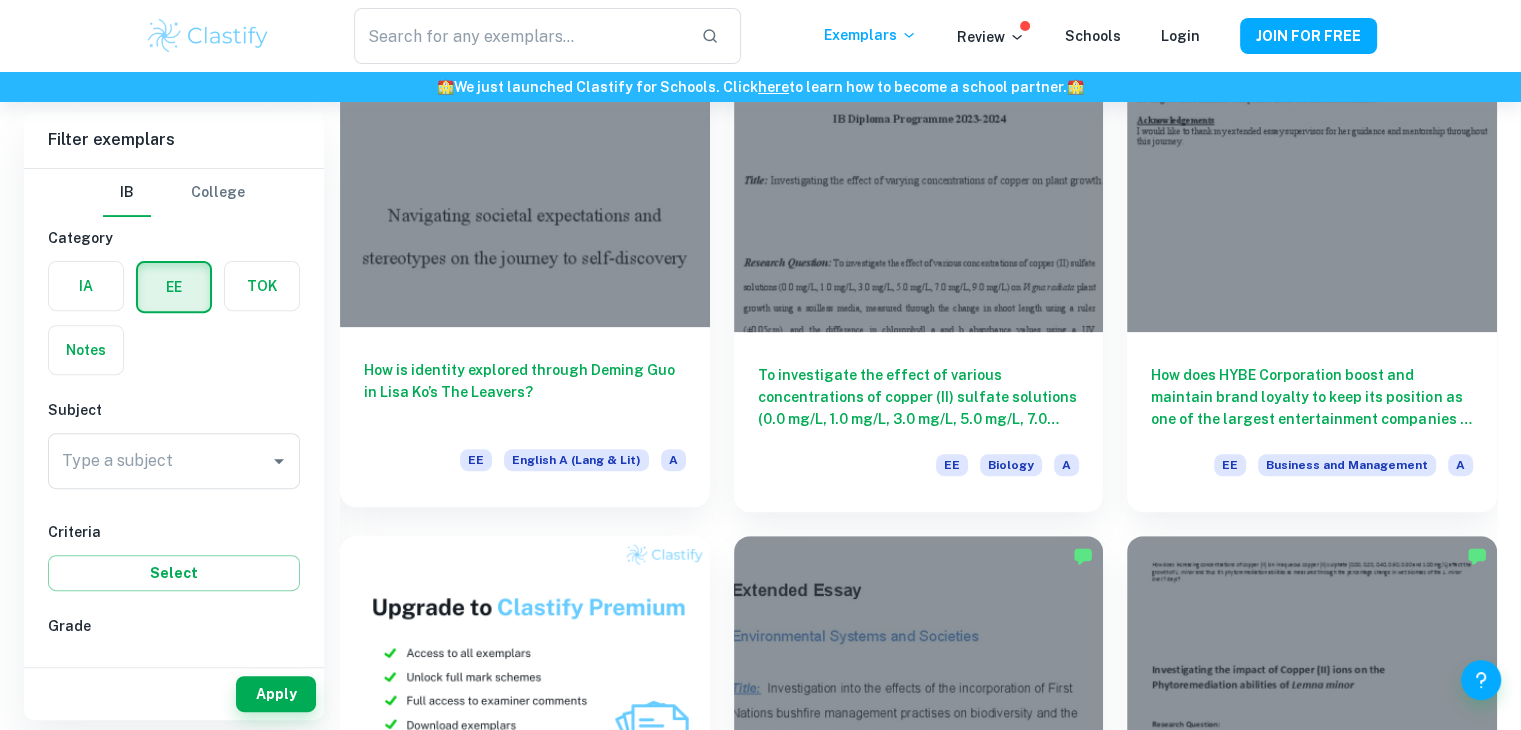 click on "How is identity explored through Deming Guo in Lisa Ko’s The Leavers?" at bounding box center [525, 392] 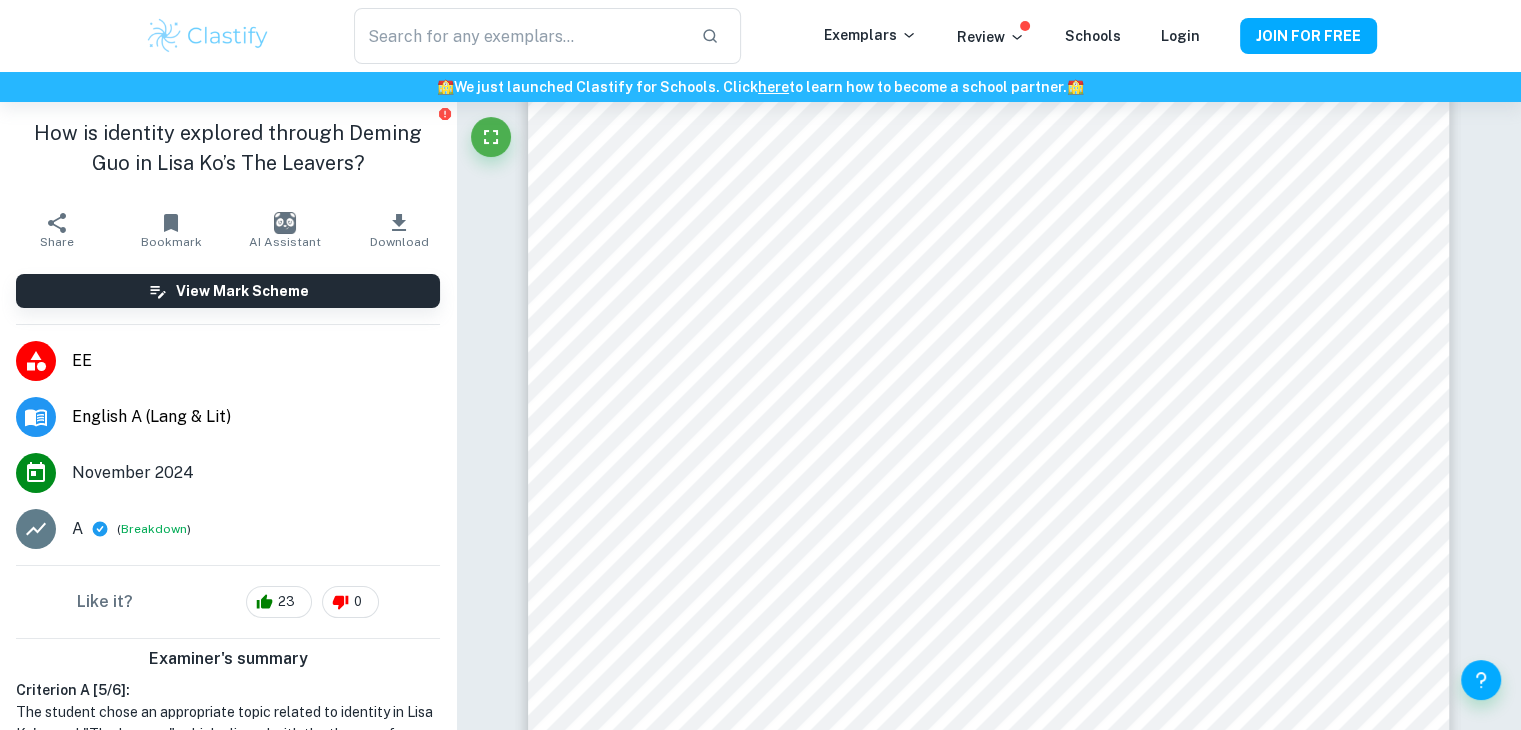 scroll, scrollTop: 438, scrollLeft: 0, axis: vertical 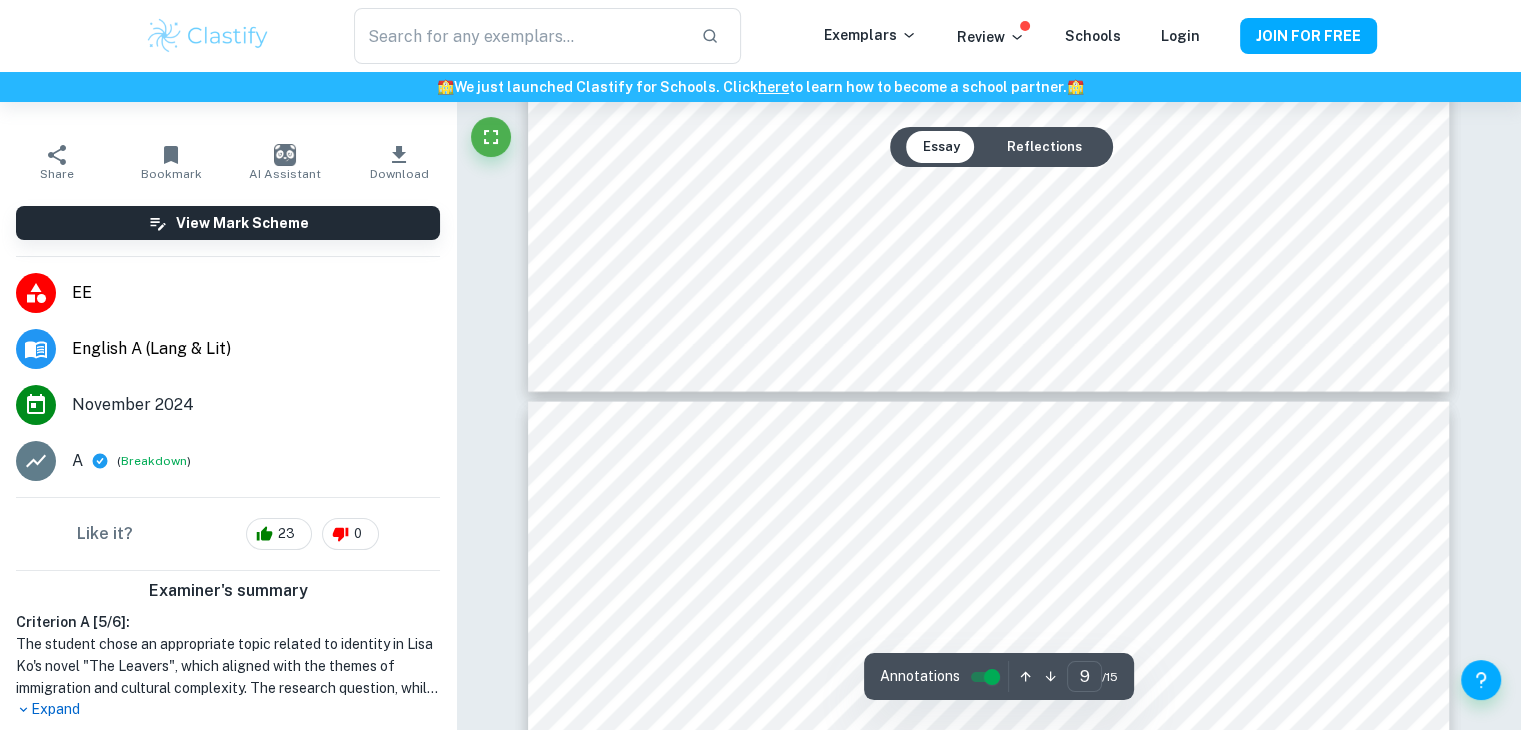 type on "10" 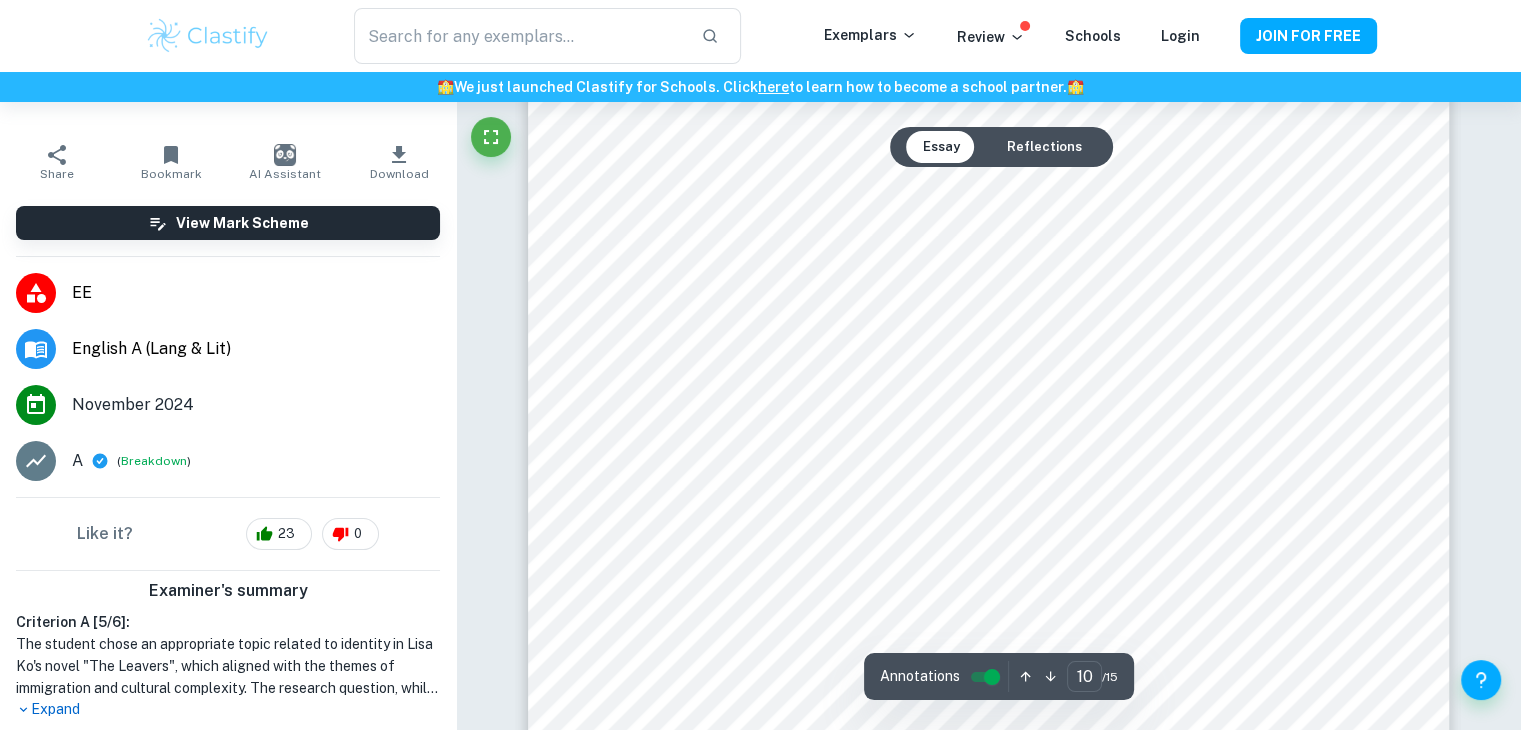 scroll, scrollTop: 12876, scrollLeft: 0, axis: vertical 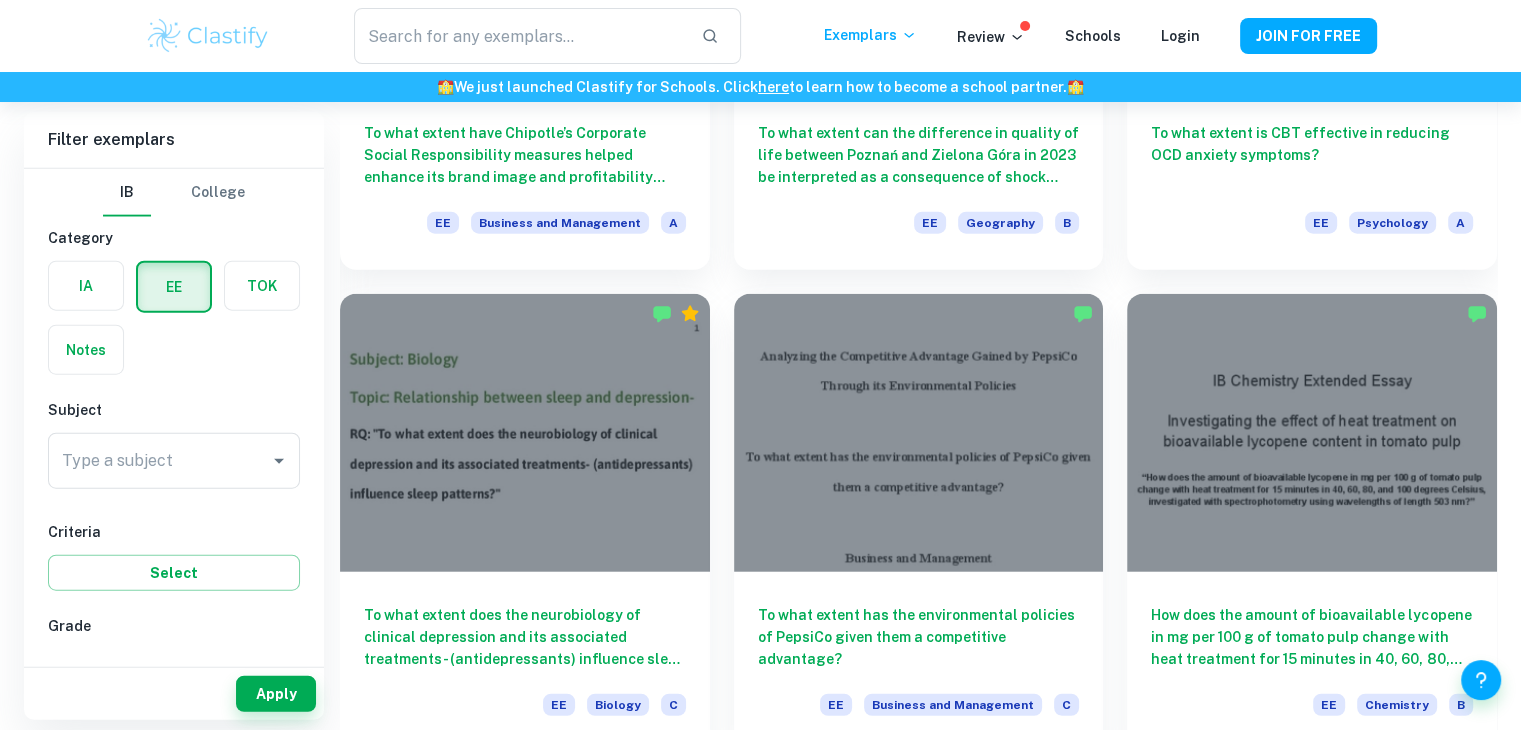 click at bounding box center (262, 286) 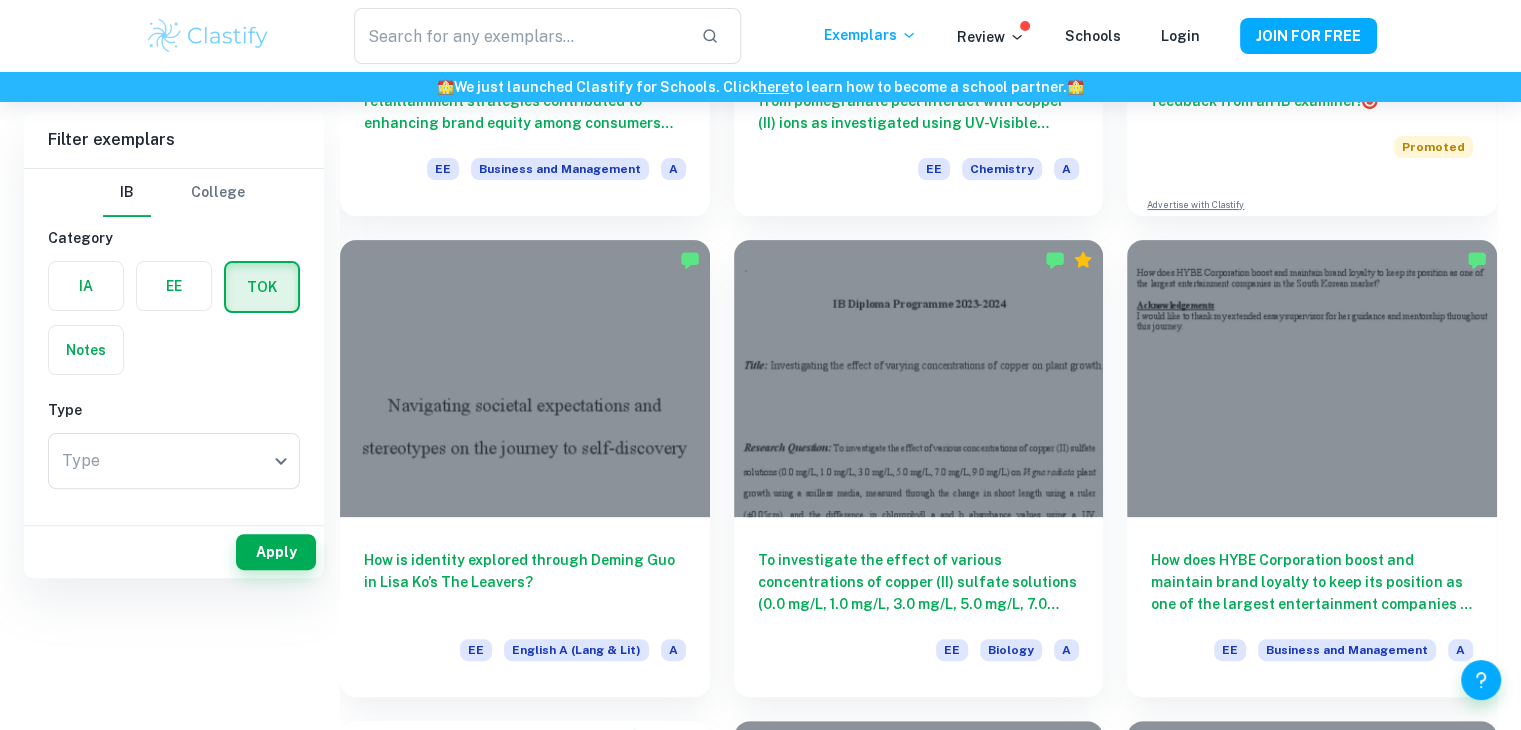 scroll, scrollTop: 0, scrollLeft: 0, axis: both 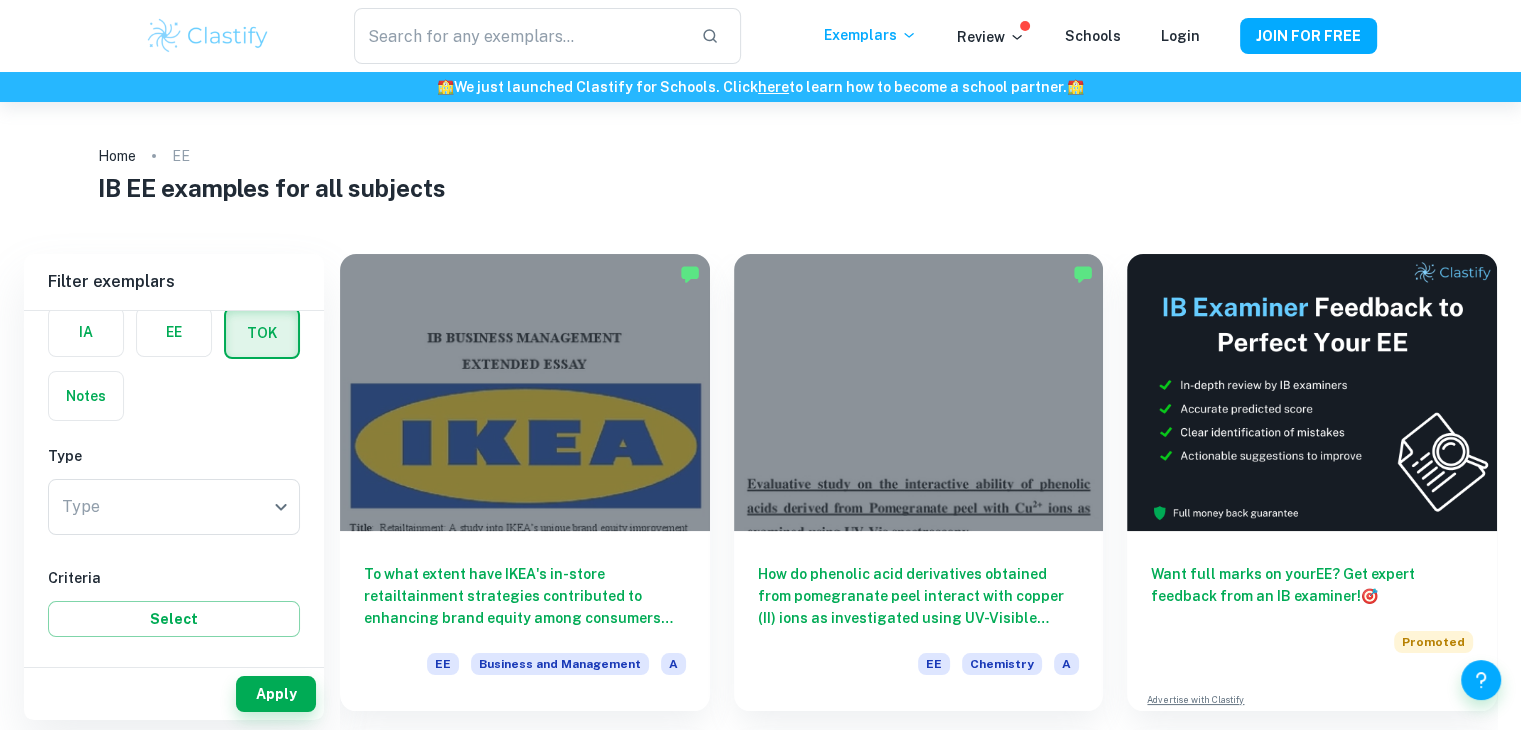 click at bounding box center [174, 332] 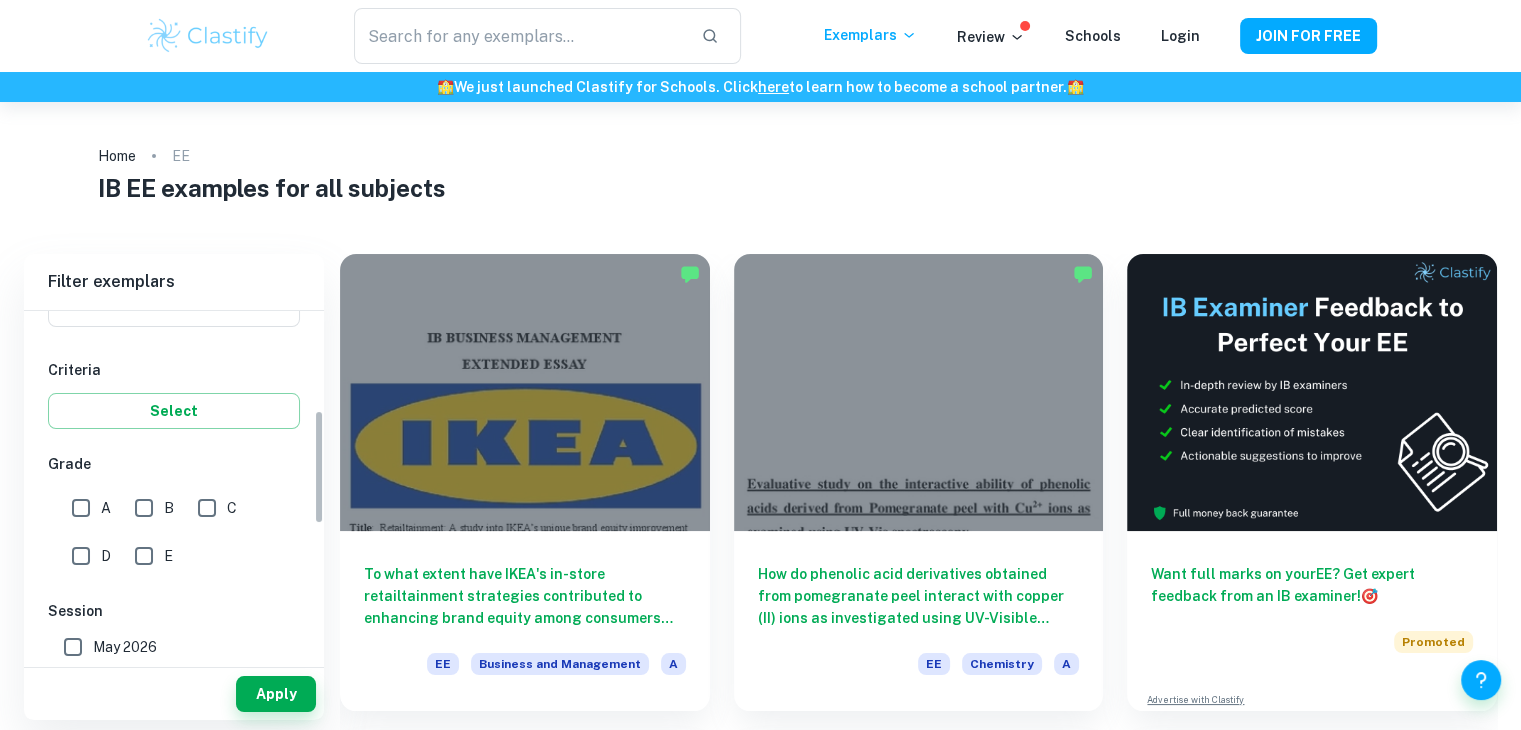 scroll, scrollTop: 304, scrollLeft: 0, axis: vertical 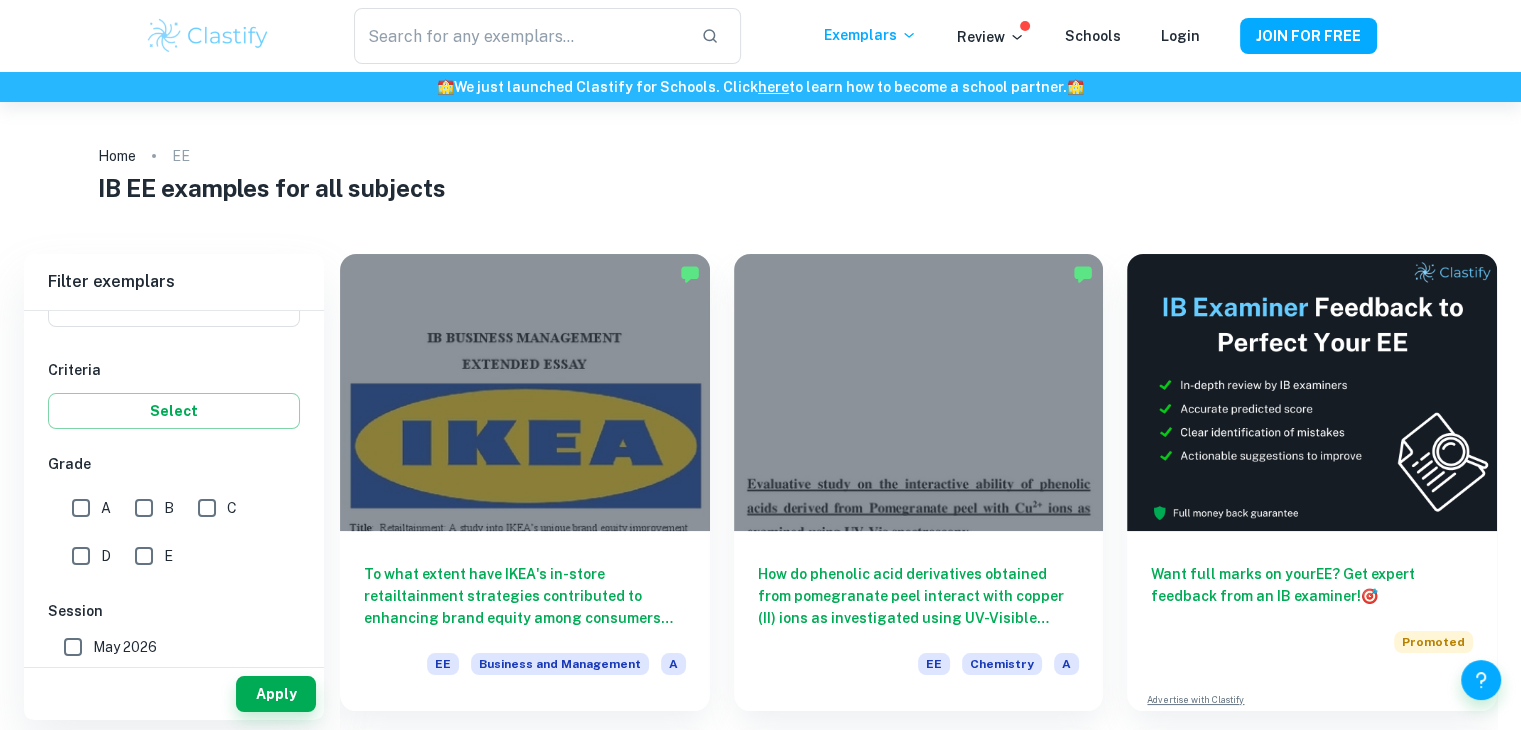 click on "D" at bounding box center (81, 556) 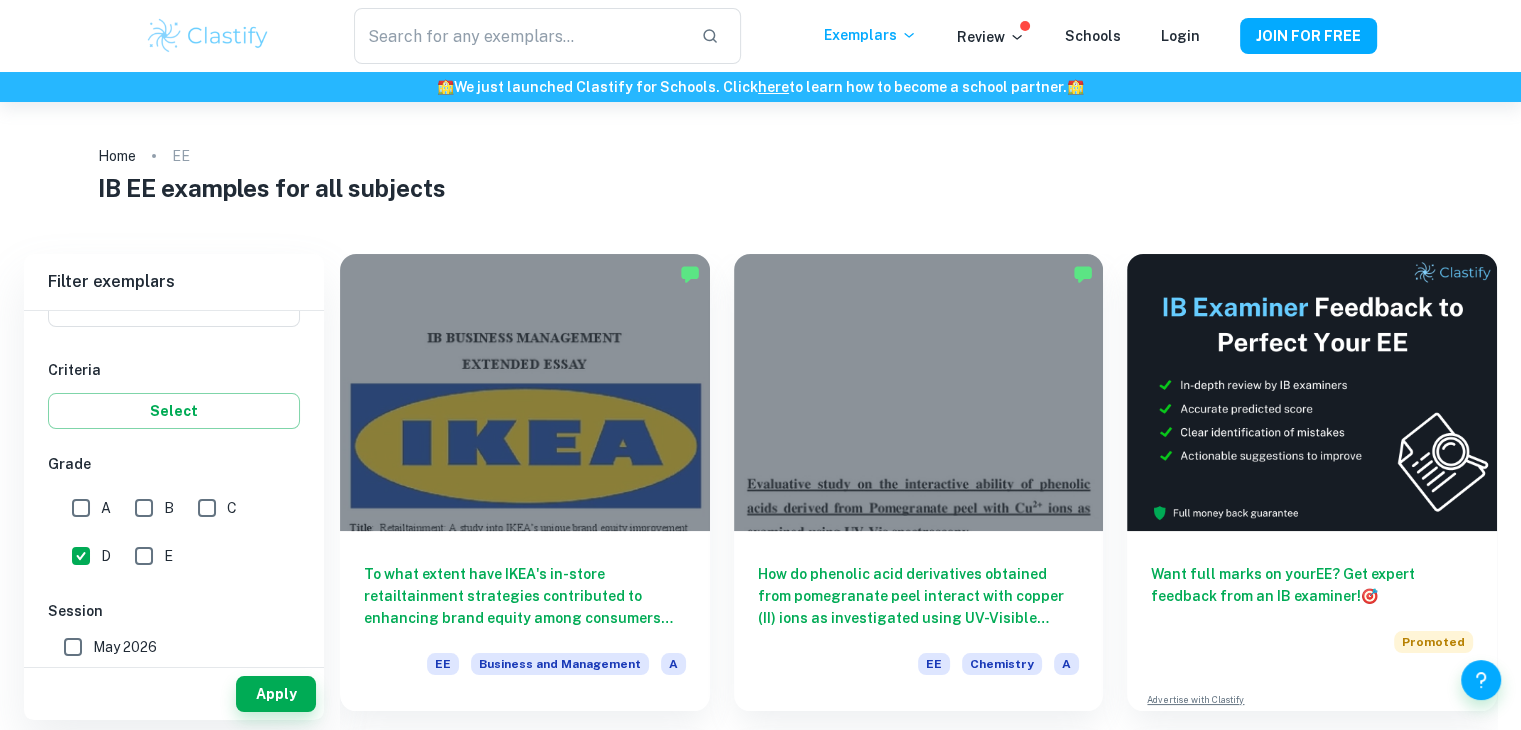 click on "C" at bounding box center [207, 508] 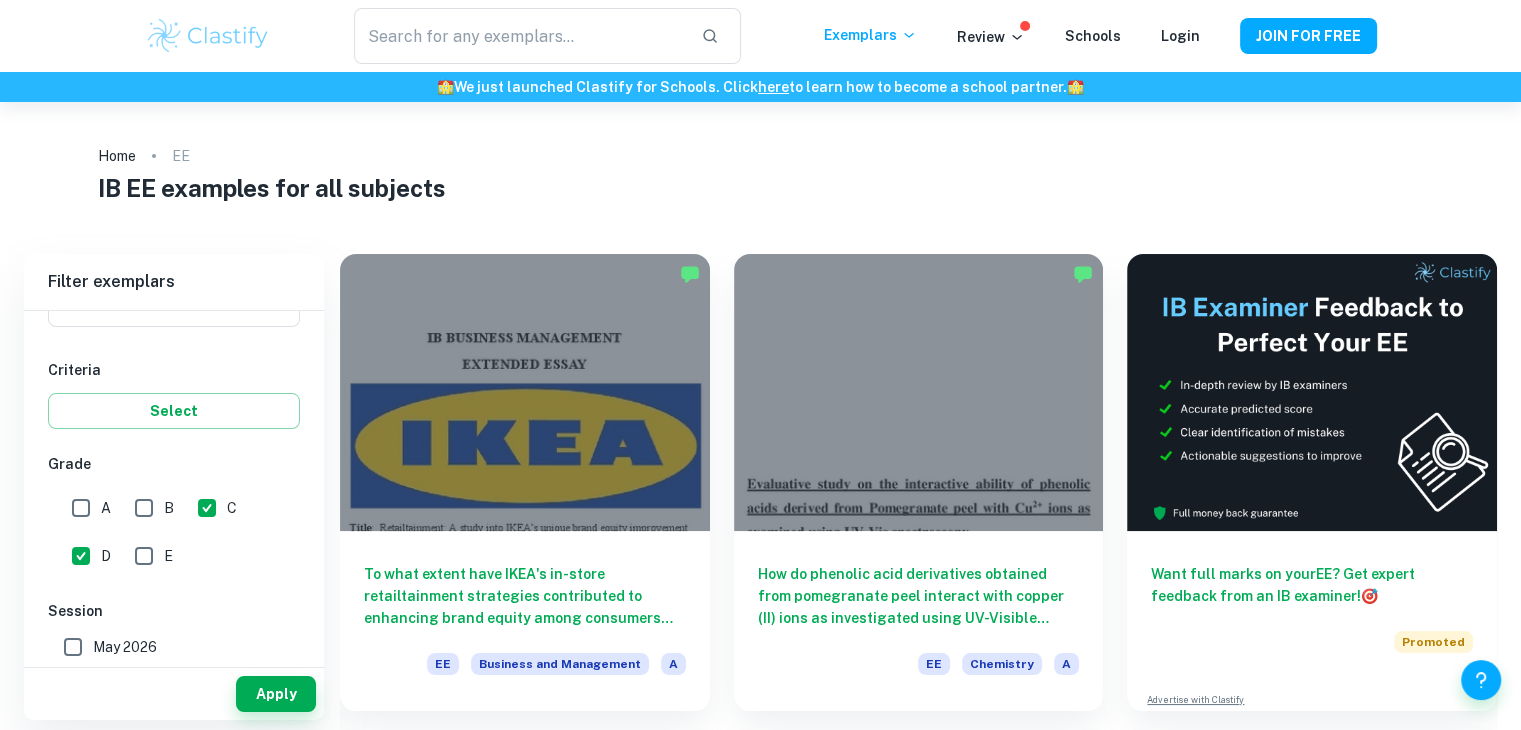 click on "B" at bounding box center [144, 508] 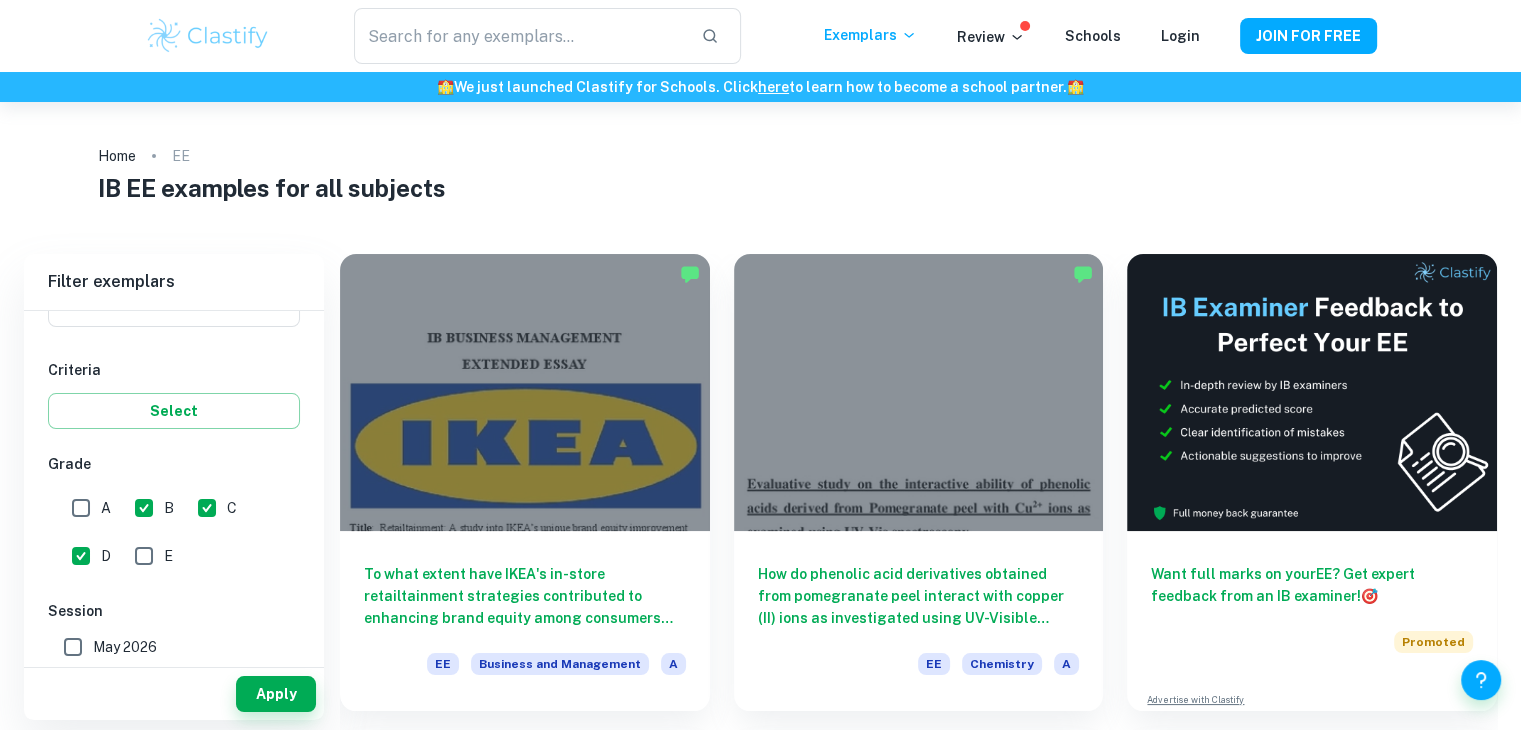 click on "D" at bounding box center [81, 556] 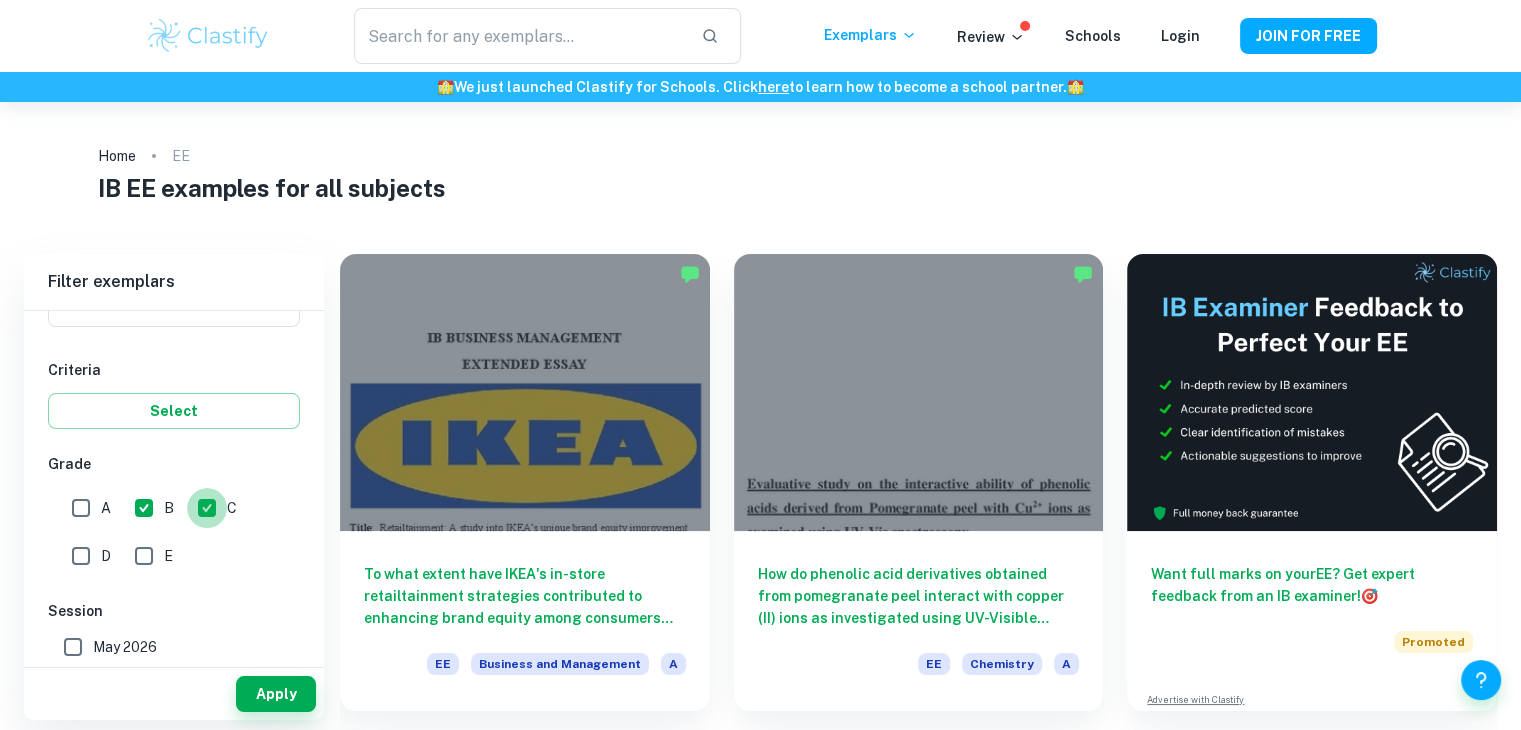 click on "C" at bounding box center (207, 508) 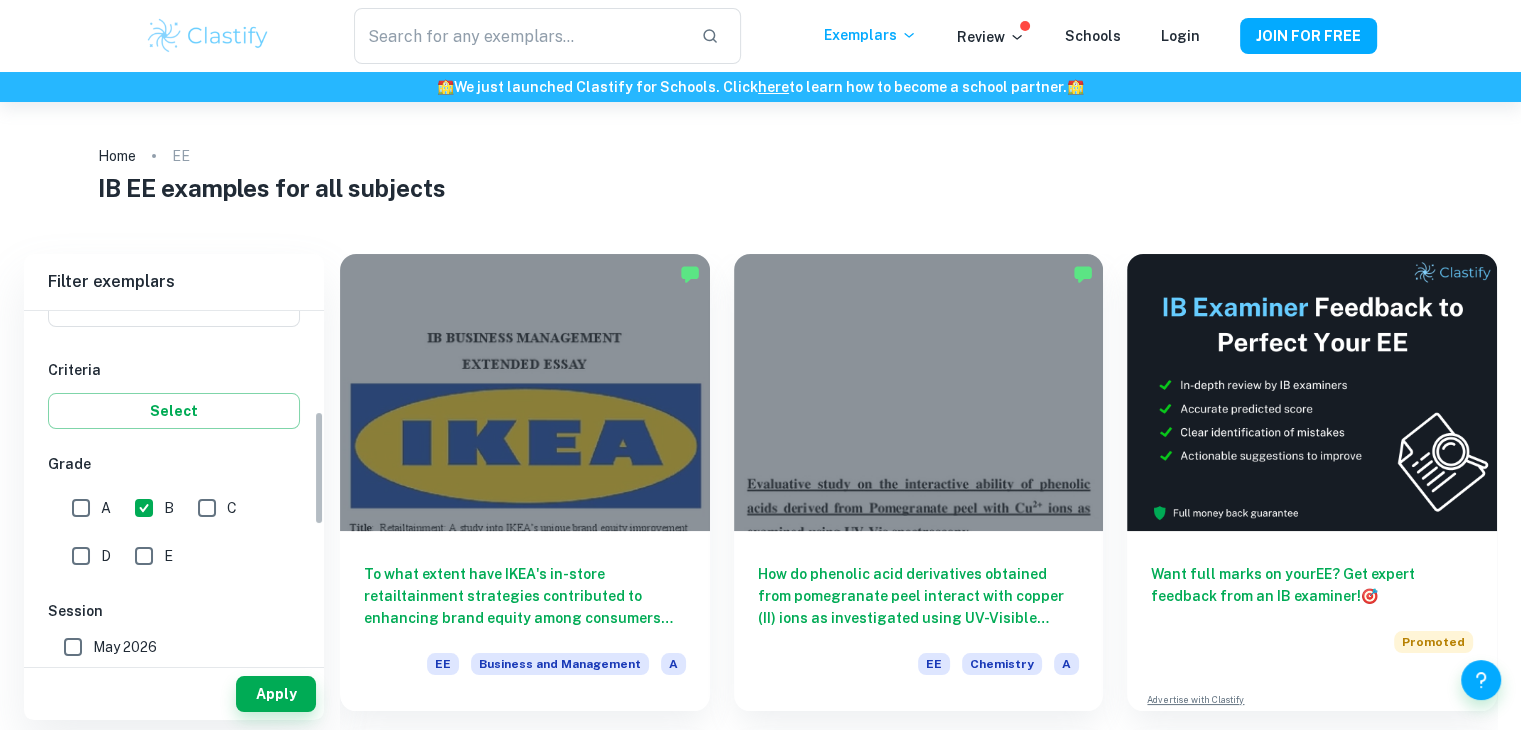 click on "Apply" at bounding box center (174, 694) 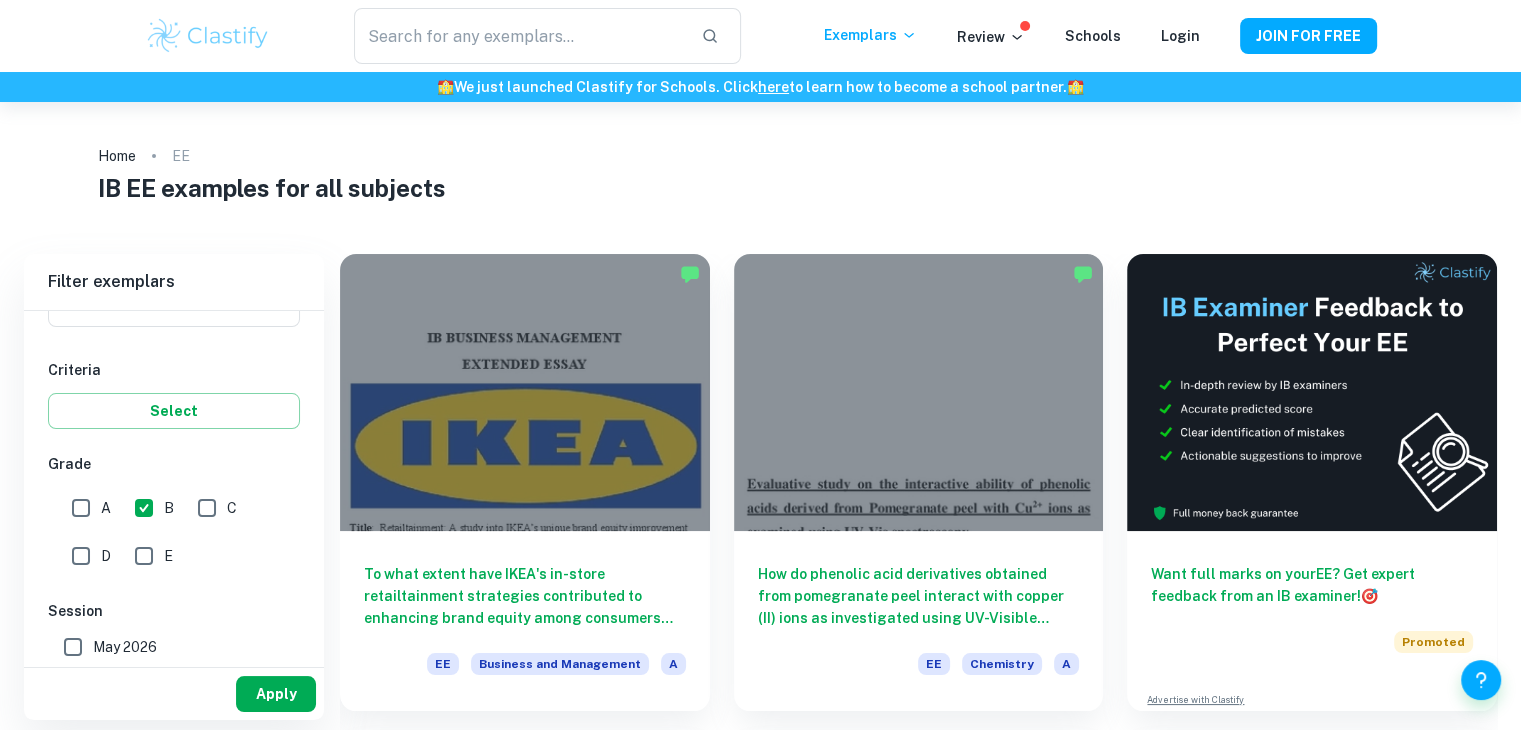 click on "Apply" at bounding box center [276, 694] 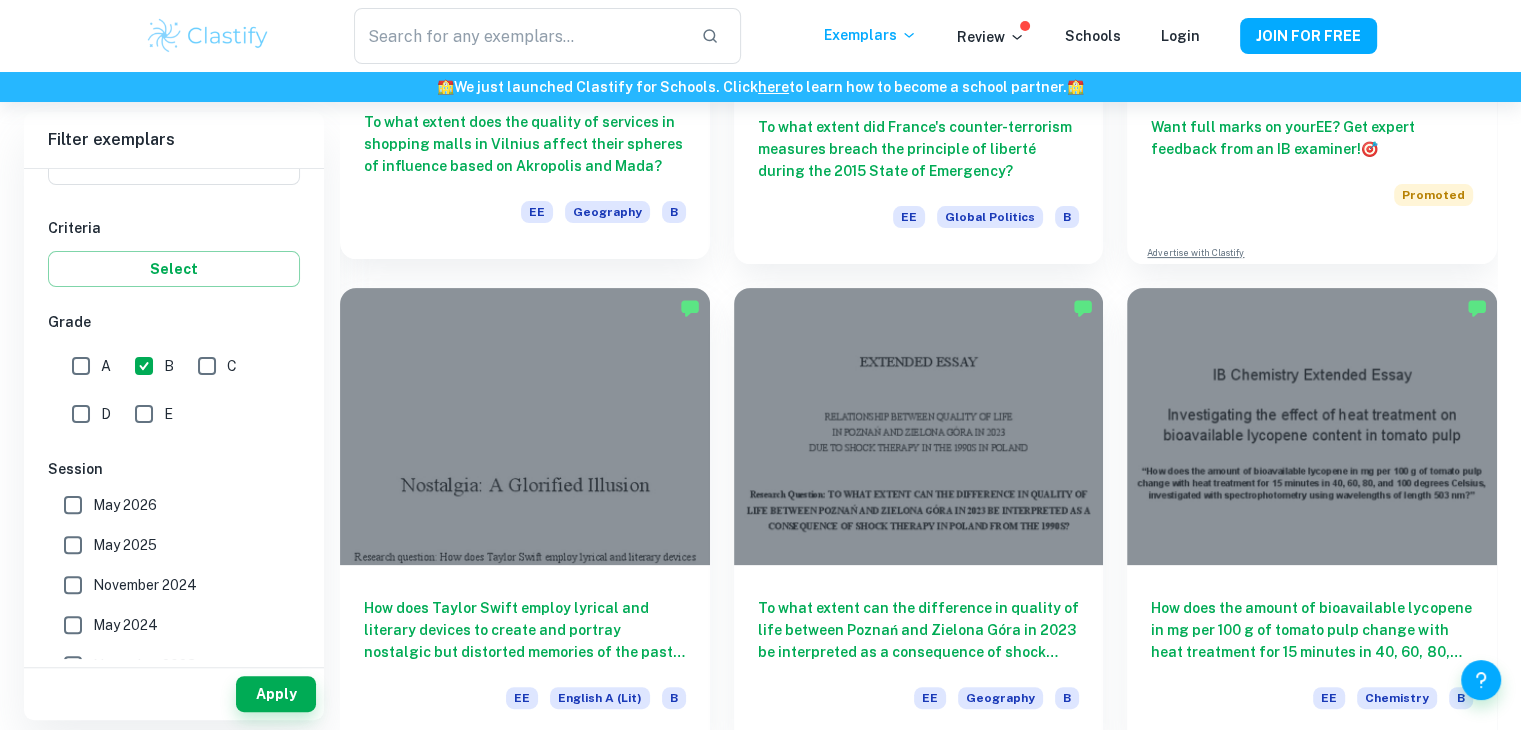 scroll, scrollTop: 448, scrollLeft: 0, axis: vertical 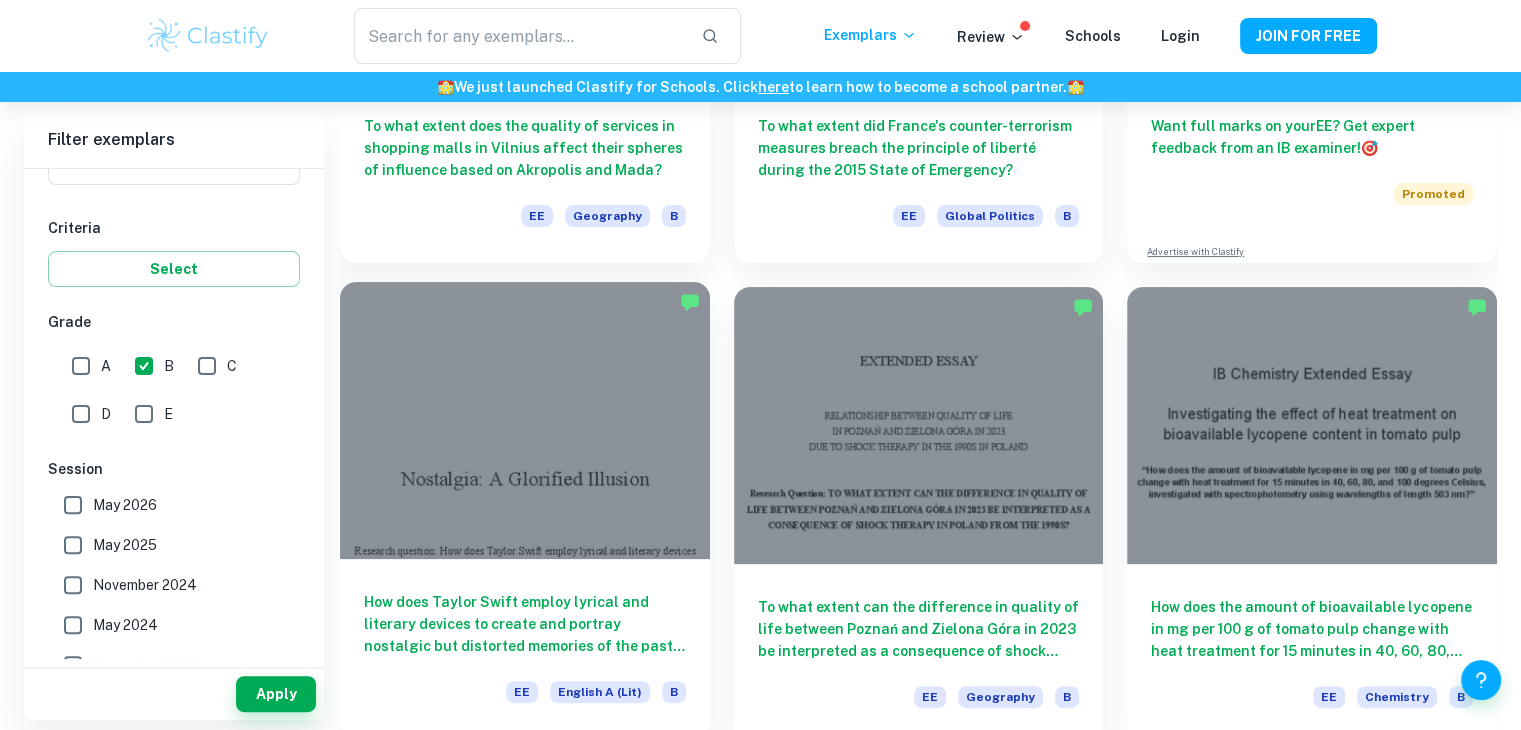click on "How does Taylor Swift employ lyrical and literary devices to create and portray nostalgic but distorted memories of the past in her album folklore, specifically in relation to themes of youth and romantic love?" at bounding box center (525, 624) 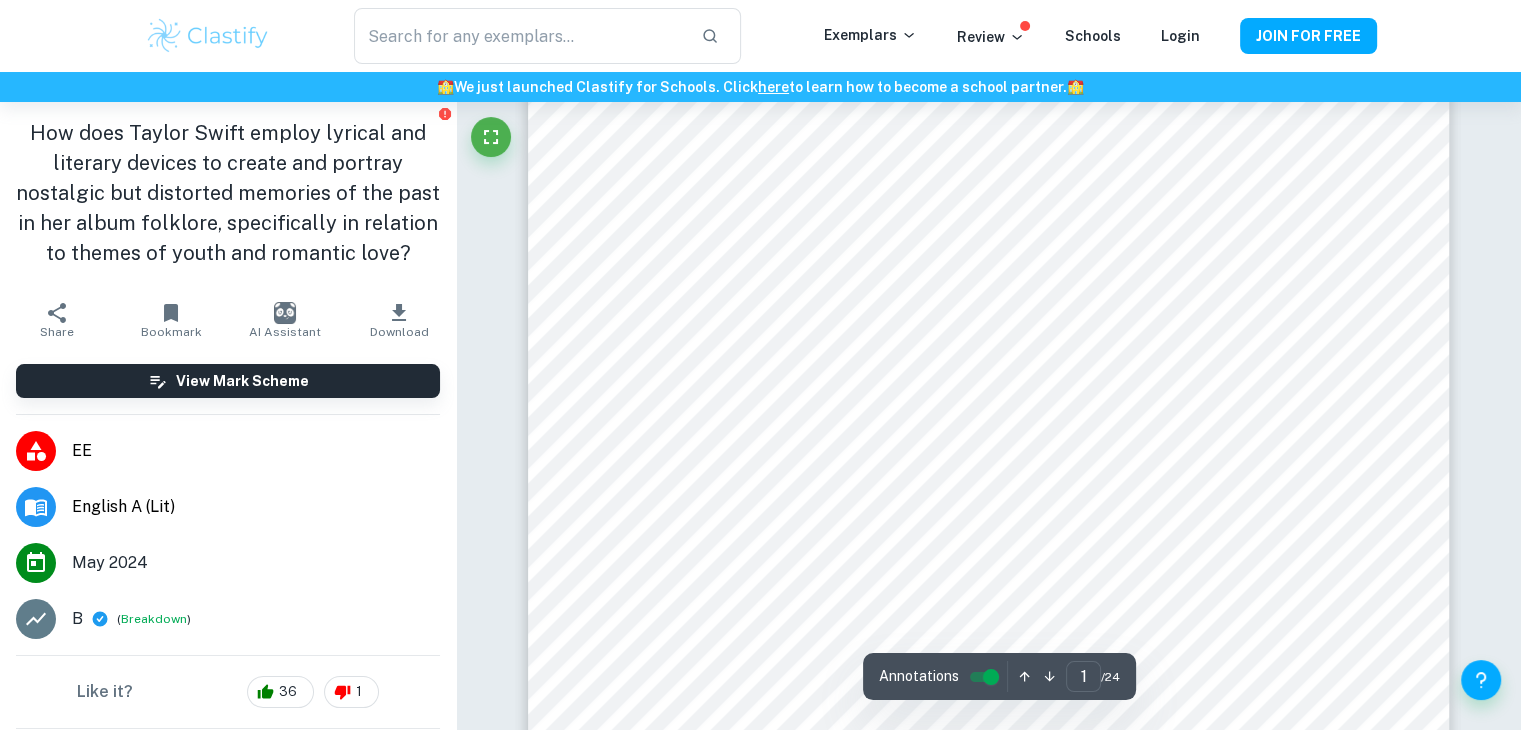 scroll, scrollTop: 267, scrollLeft: 0, axis: vertical 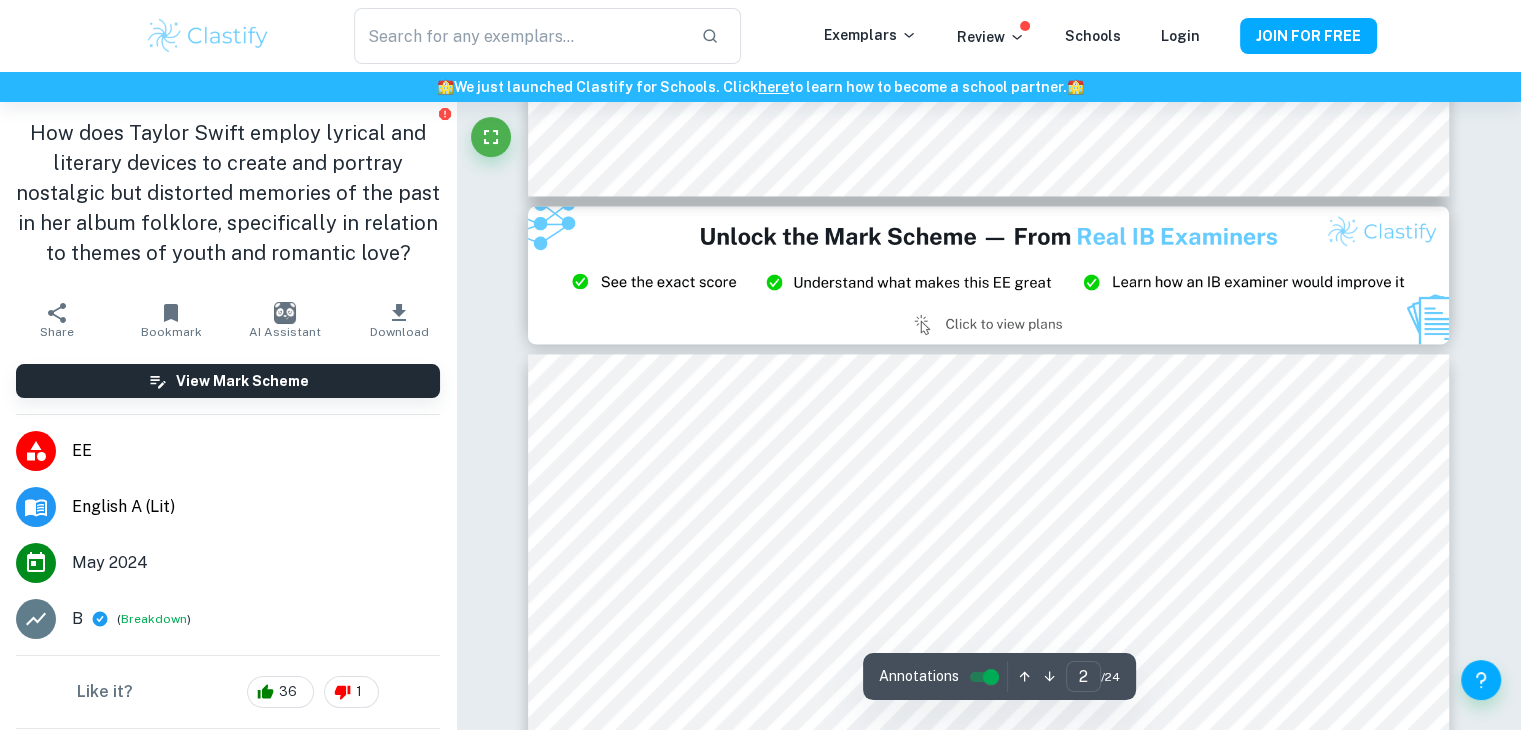 type on "3" 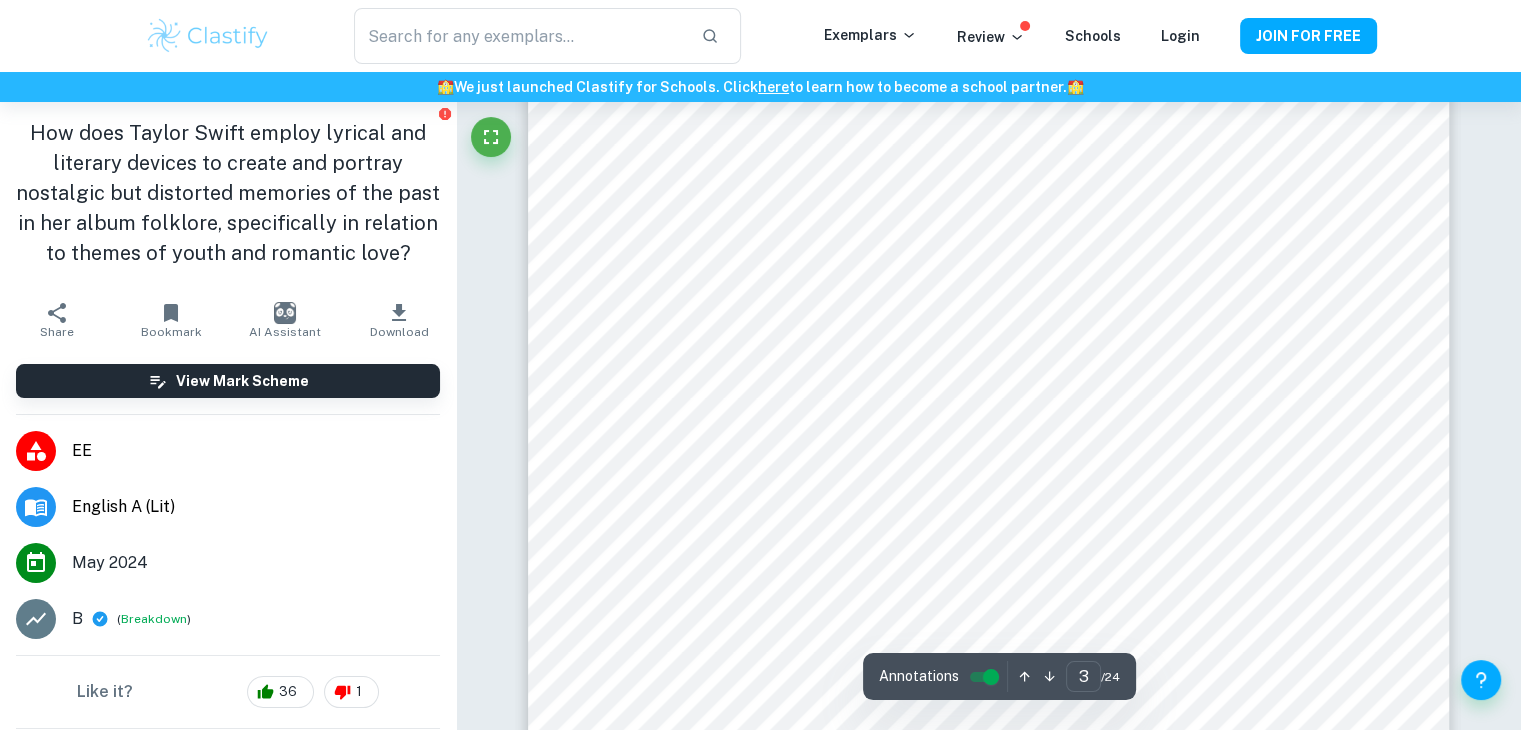 scroll, scrollTop: 3392, scrollLeft: 0, axis: vertical 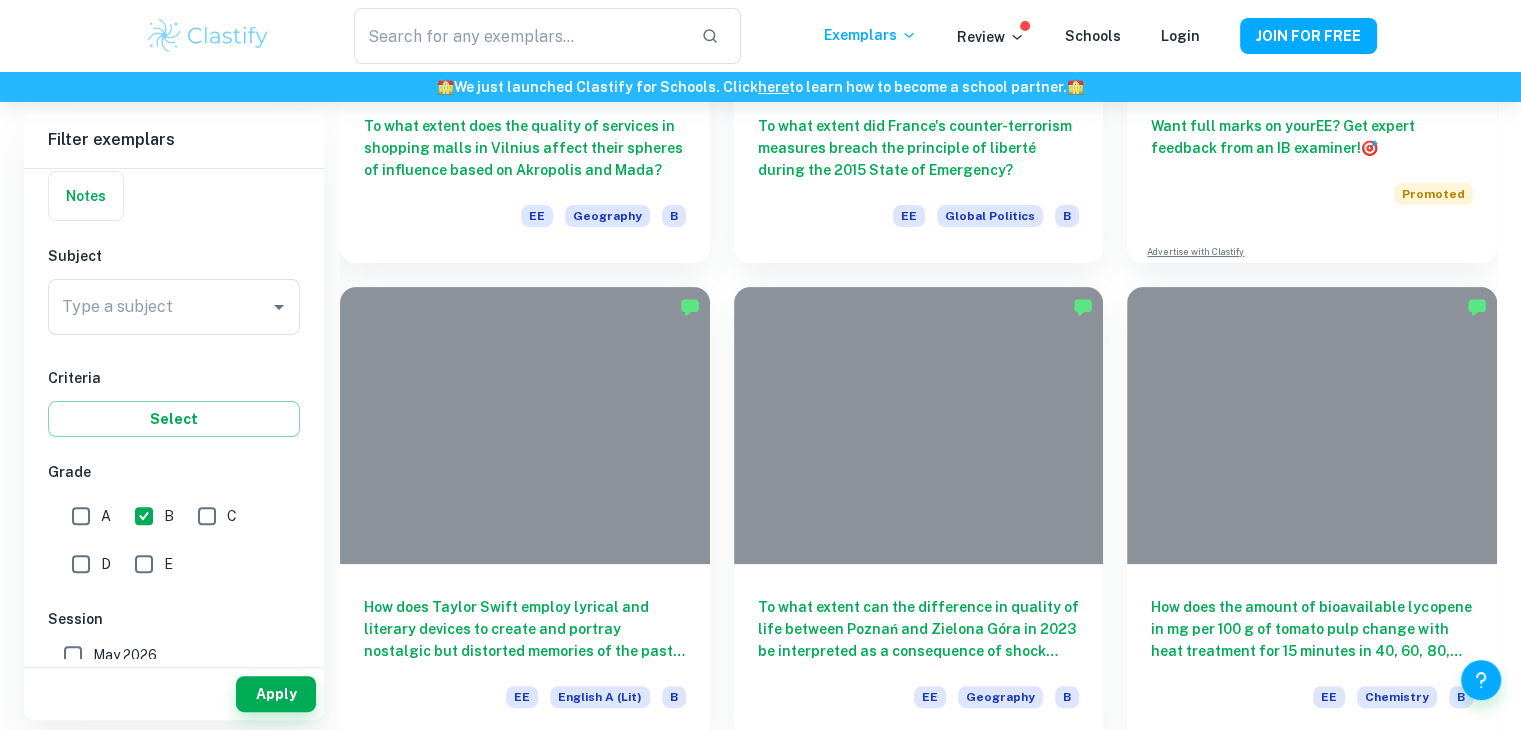 click on "C" at bounding box center (207, 516) 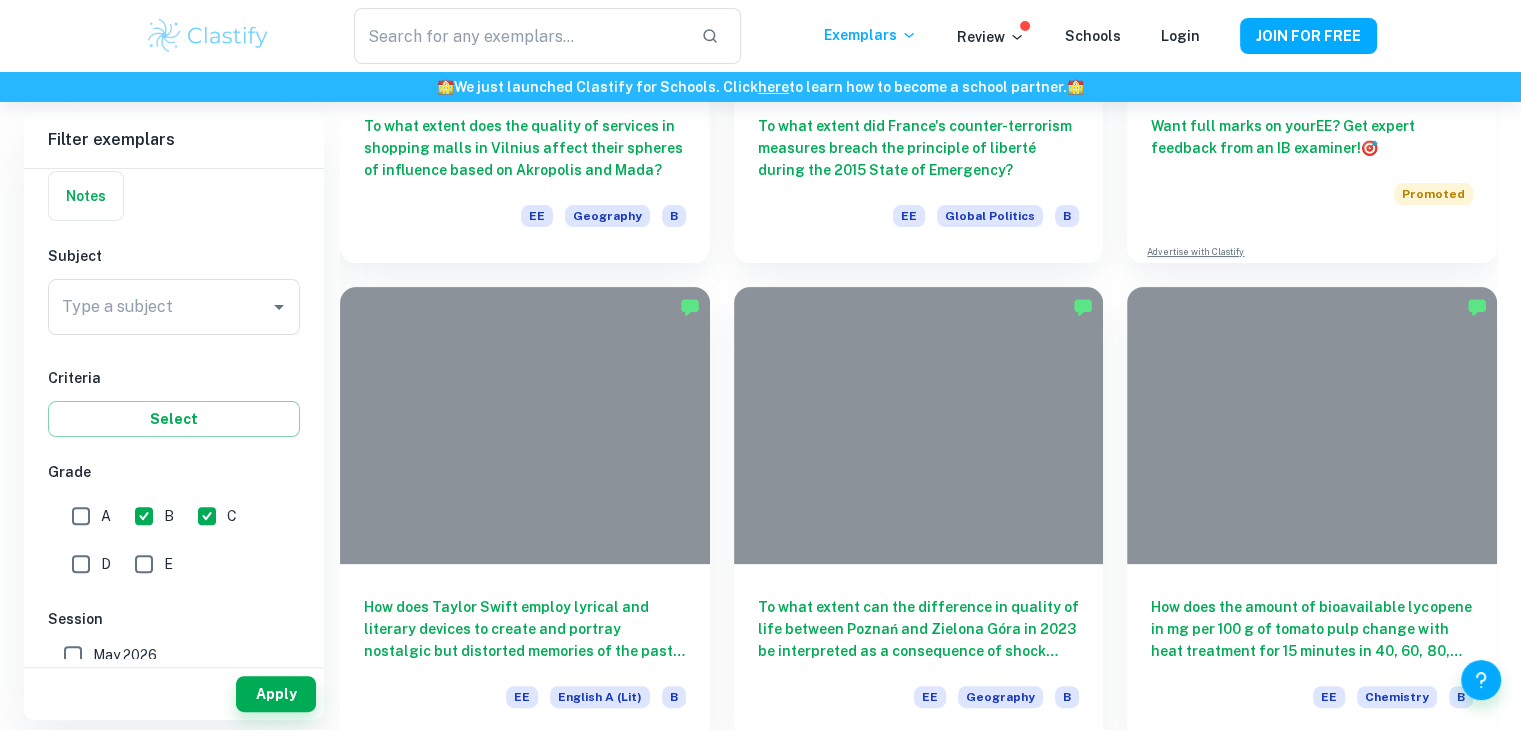 click on "B" at bounding box center (144, 516) 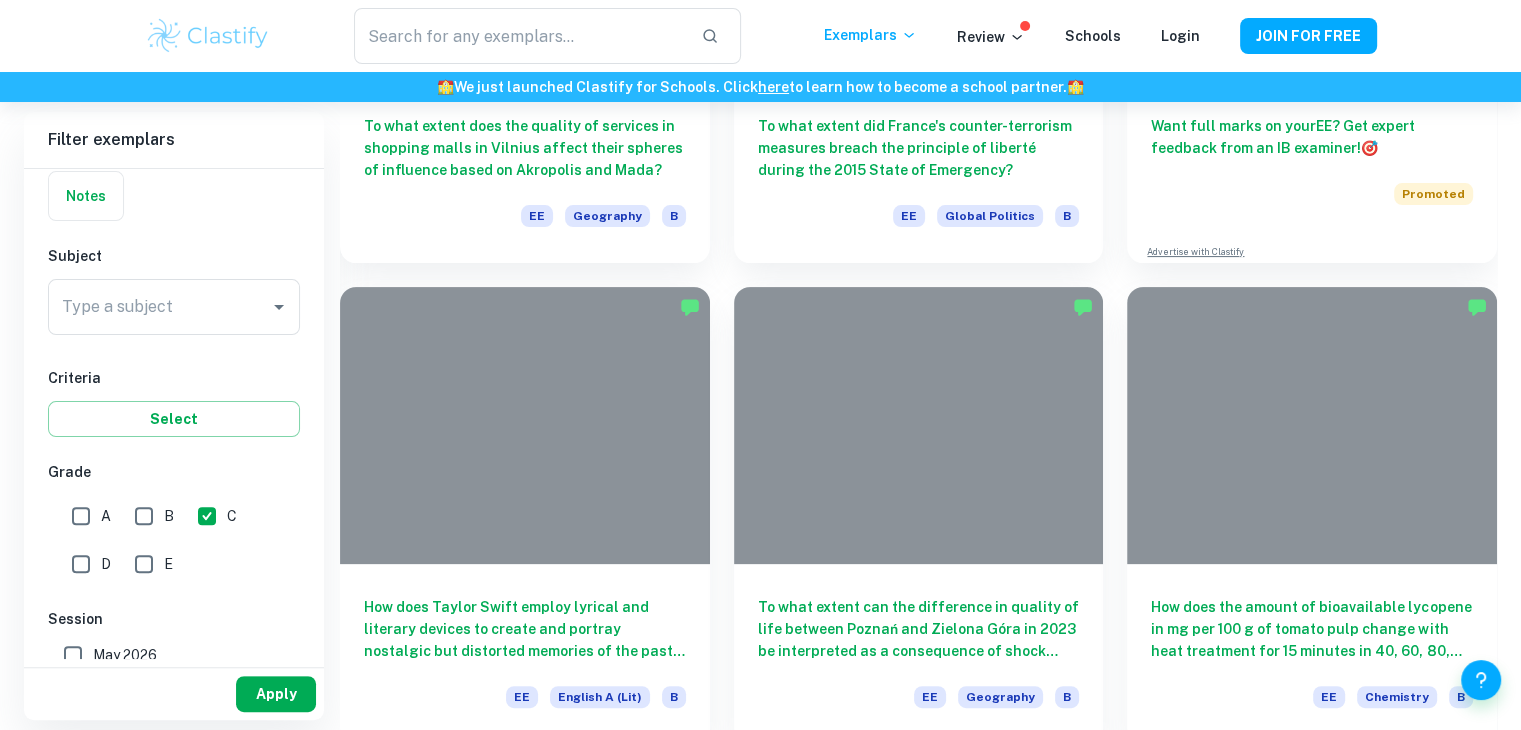 click on "Apply" at bounding box center [276, 694] 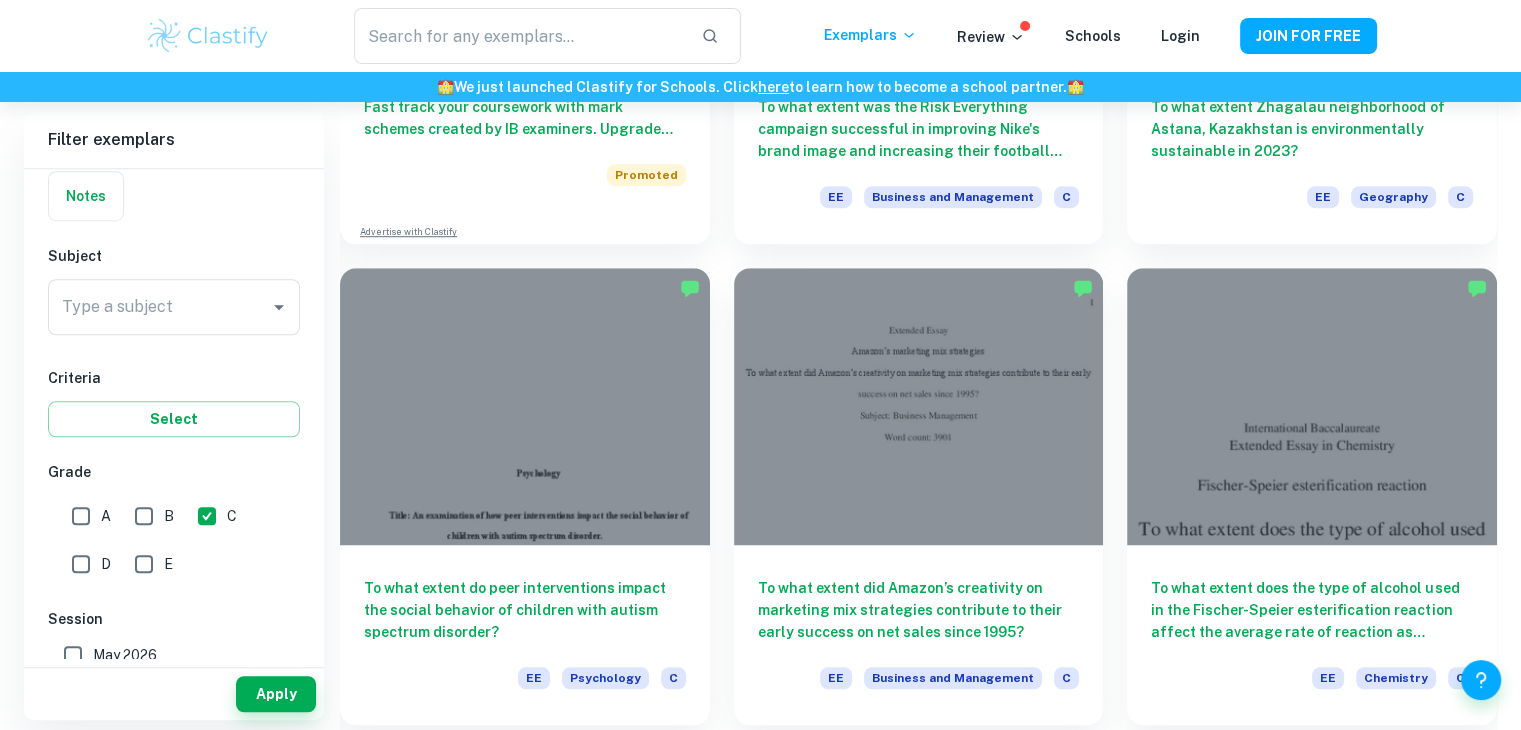 scroll, scrollTop: 1478, scrollLeft: 0, axis: vertical 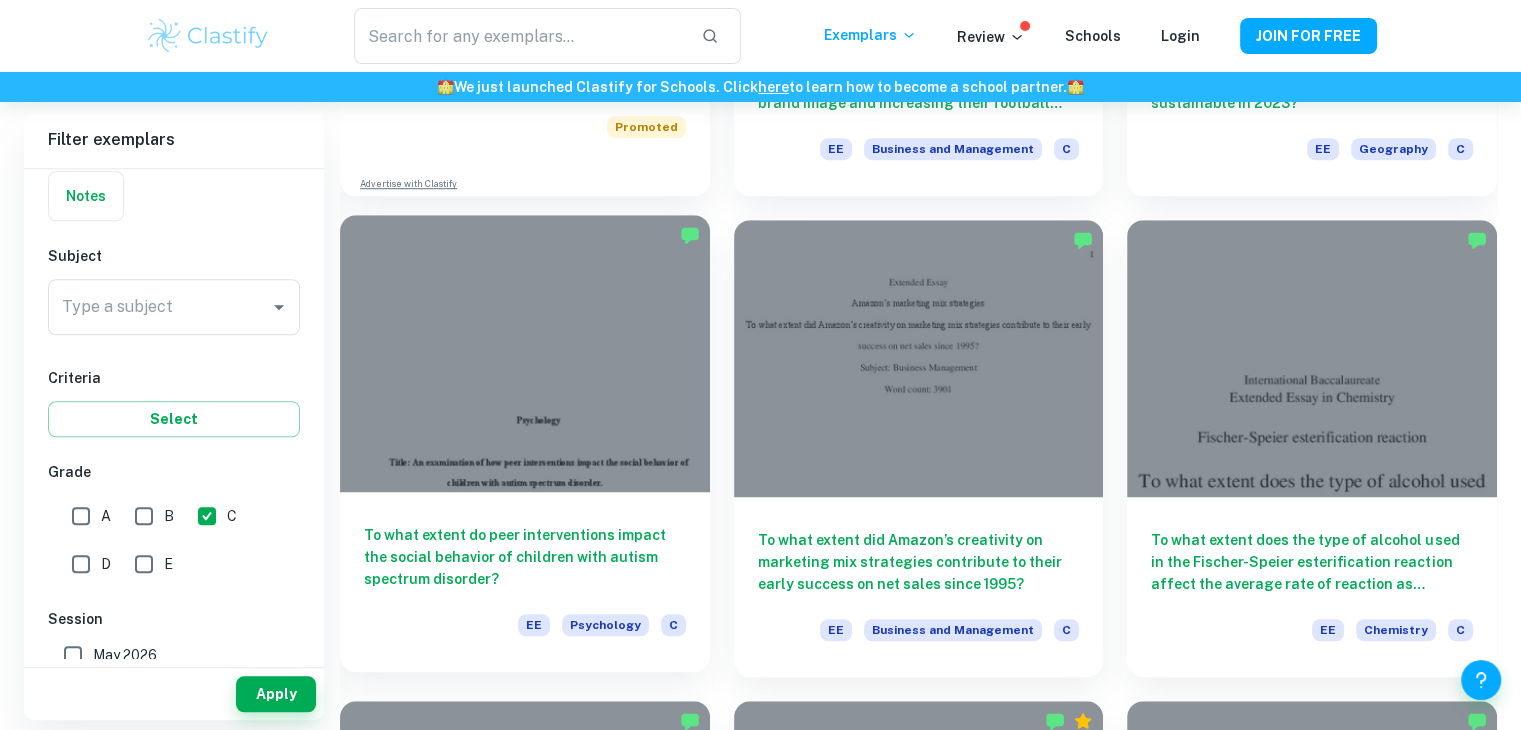 click on "To what extent do peer interventions impact the social behavior of children with autism spectrum disorder?" at bounding box center [525, 557] 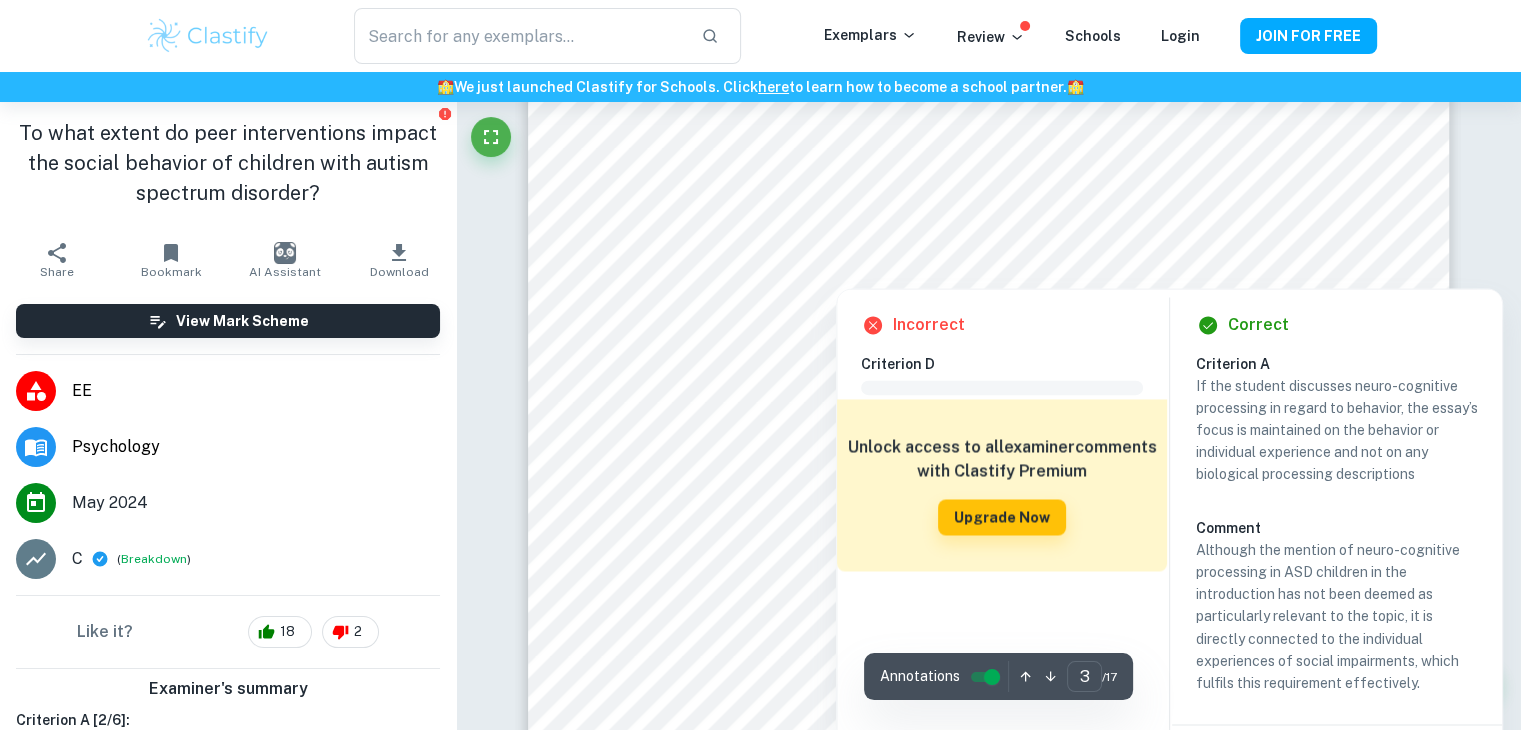 scroll, scrollTop: 3164, scrollLeft: 0, axis: vertical 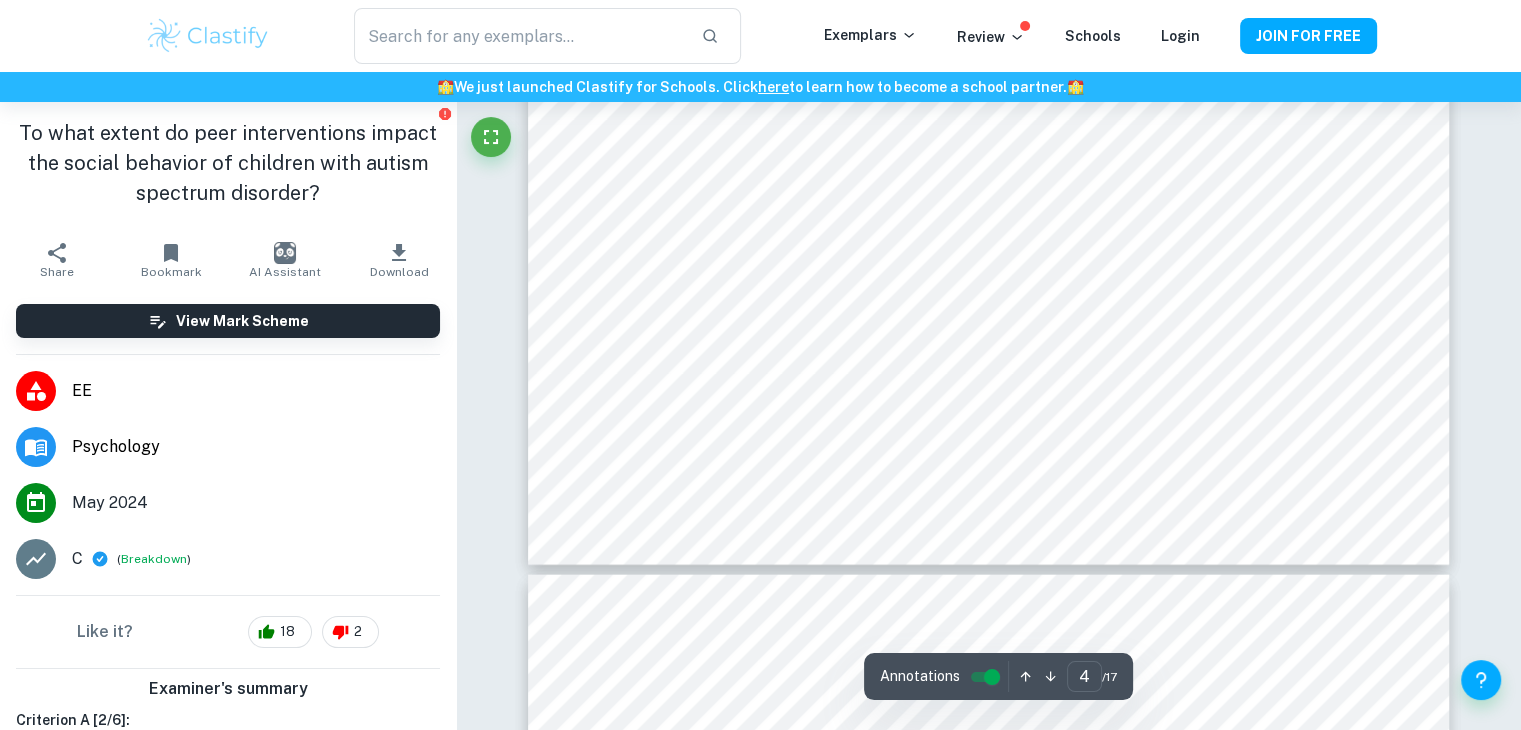 type on "5" 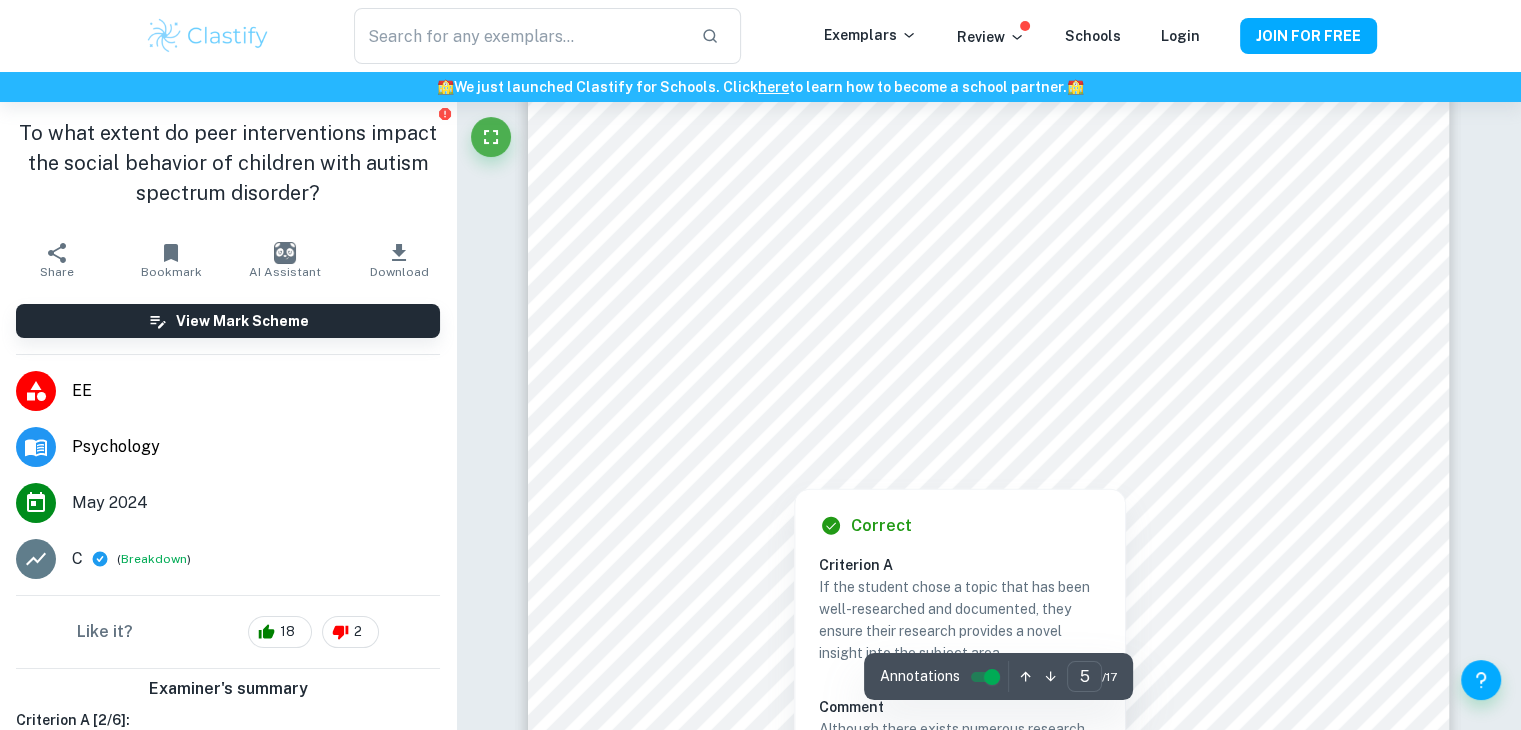scroll, scrollTop: 5208, scrollLeft: 0, axis: vertical 